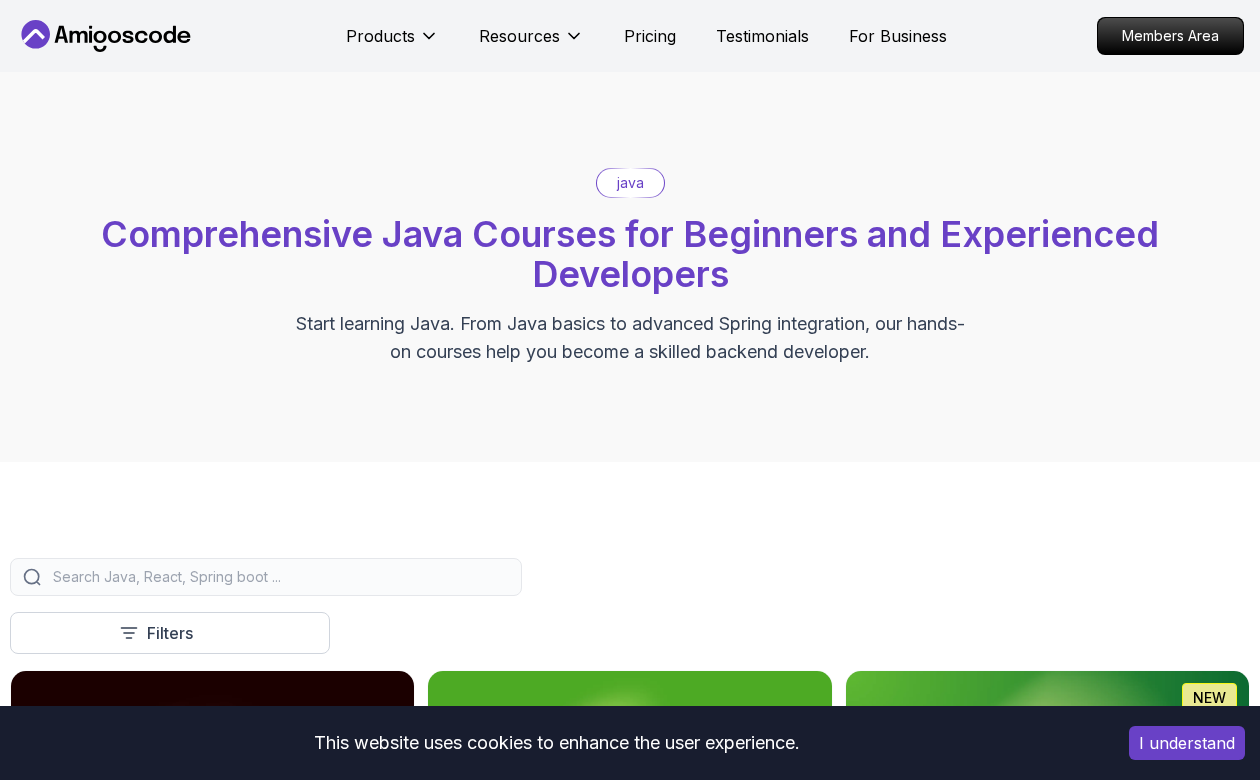scroll, scrollTop: 0, scrollLeft: 0, axis: both 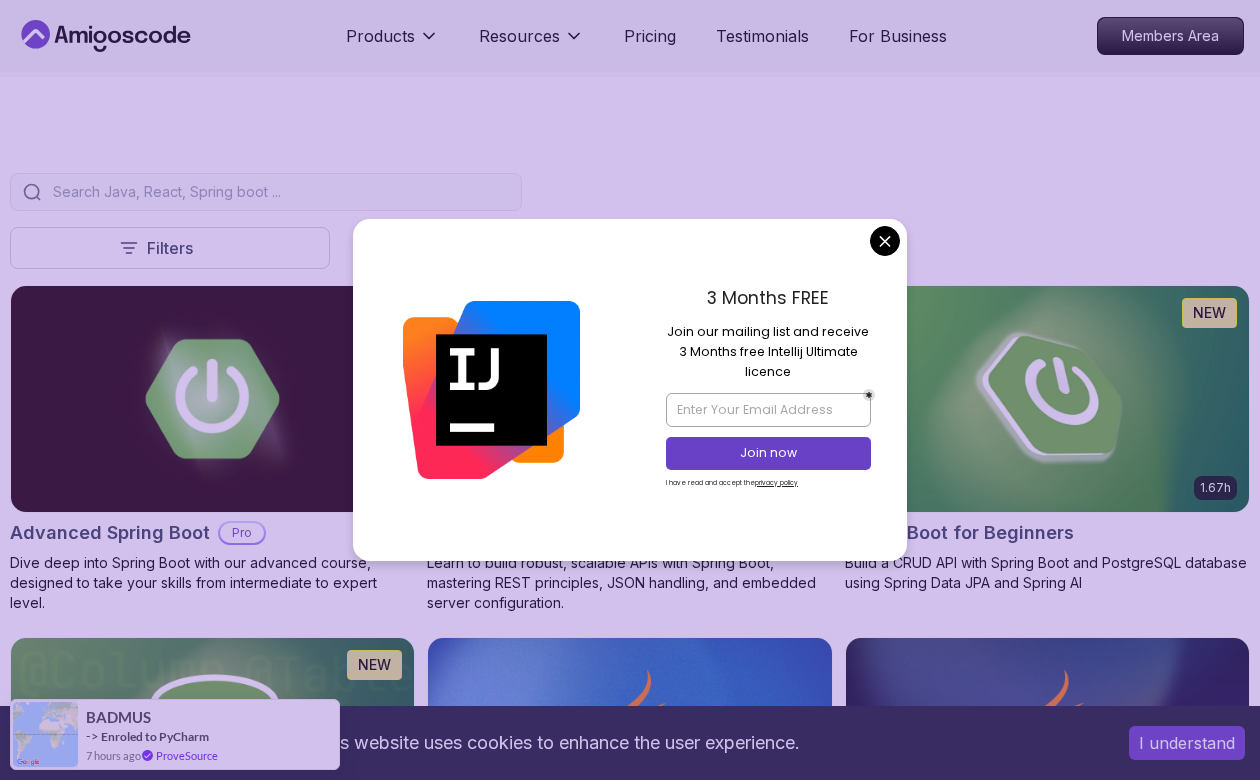 click on "This website uses cookies to enhance the user experience. I understand Products Resources Pricing Testimonials For Business Members Area Products Resources Pricing Testimonials For Business Members Area java Comprehensive Java Courses for Beginners and Experienced Developers Start learning Java. From Java basics to advanced Spring integration, our hands-on courses help you become a skilled backend developer. Filters Filters Type Course Build Price Pro Free Instructors [PERSON_NAME] [PERSON_NAME] Duration 0-1 Hour 1-3 Hours +3 Hours Track Front End Back End Dev Ops Full Stack Level Junior Mid-level Senior 5.18h Advanced Spring Boot Pro Dive deep into Spring Boot with our advanced course, designed to take your skills from intermediate to expert level. 3.30h Building APIs with Spring Boot Pro Learn to build robust, scalable APIs with Spring Boot, mastering REST principles, JSON handling, and embedded server configuration. 1.67h NEW Spring Boot for Beginners 6.65h NEW Spring Data JPA Pro 2.41h Java for Beginners Pro" at bounding box center (630, 2155) 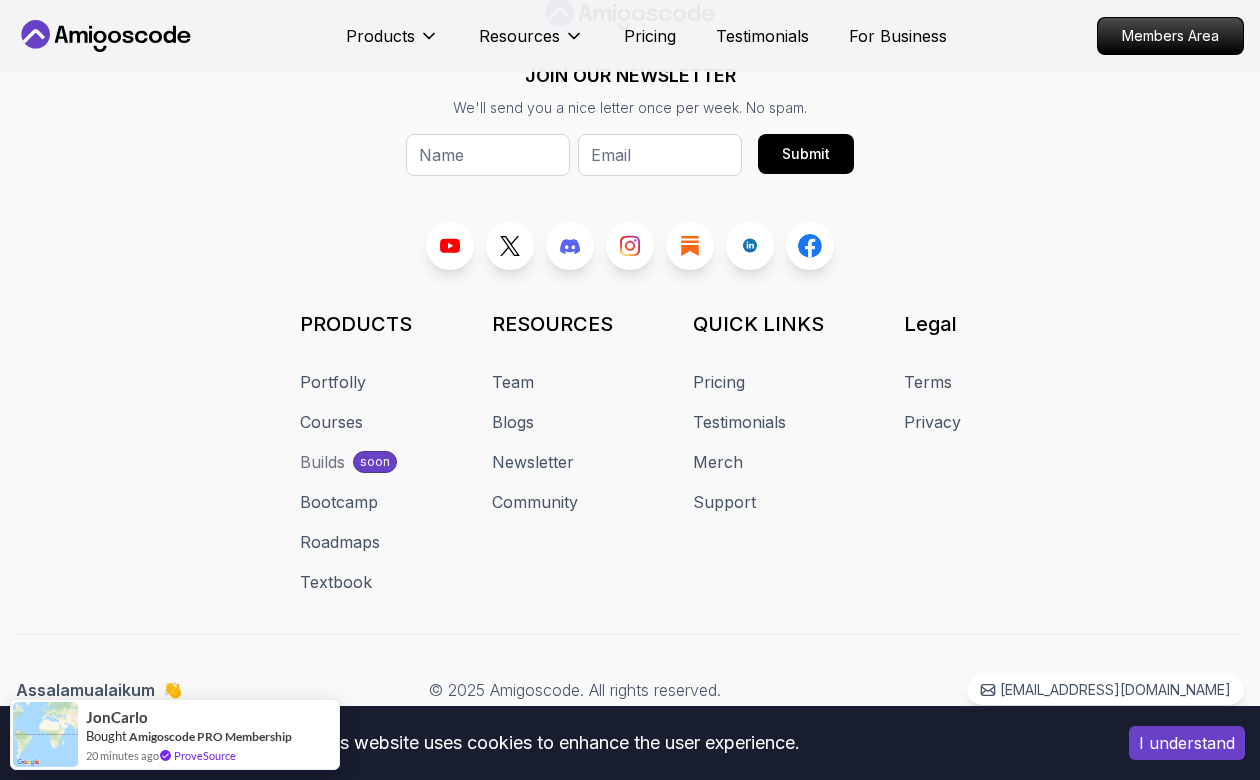 scroll, scrollTop: 4301, scrollLeft: 0, axis: vertical 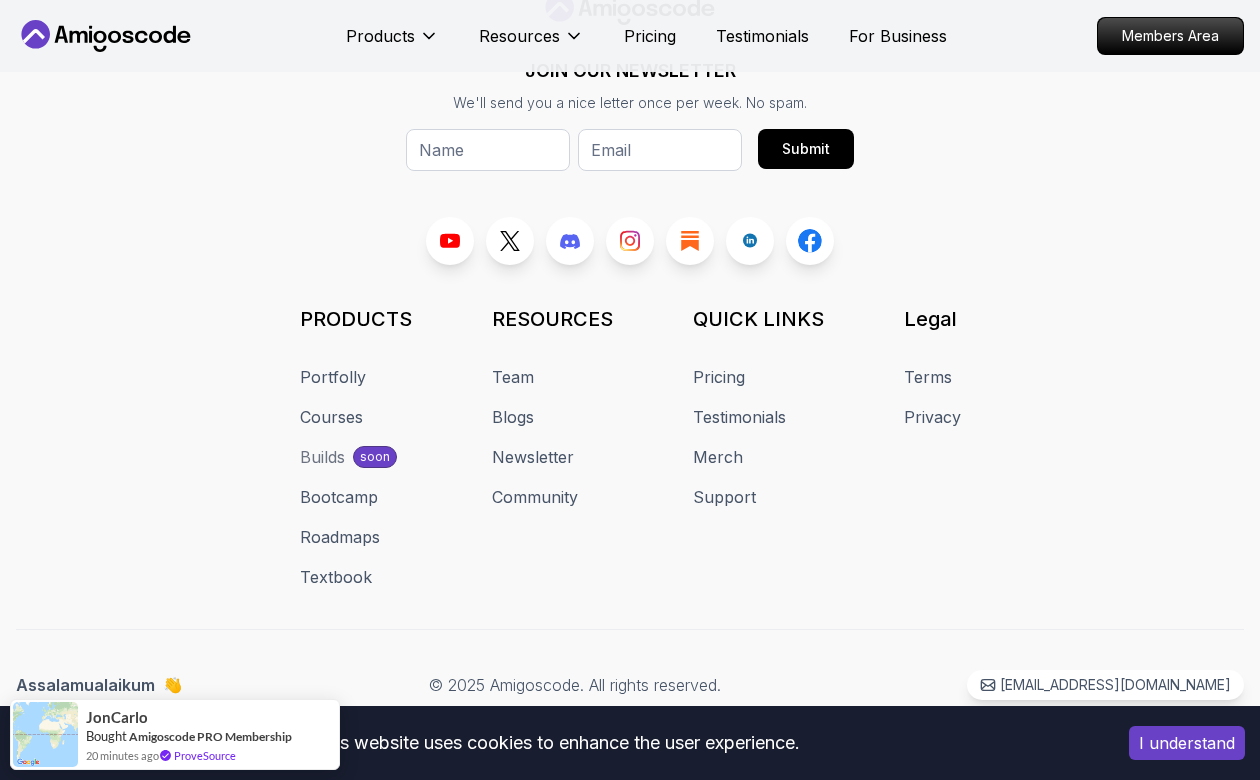 click on "JOIN OUR NEWSLETTER We'll send you a nice letter once per week. No spam. Submit PRODUCTS Portfolly Courses Builds soon Bootcamp Roadmaps Textbook RESOURCES Team Blogs Newsletter Community QUICK LINKS Pricing Testimonials Merch Support Legal Terms Privacy" at bounding box center (630, 291) 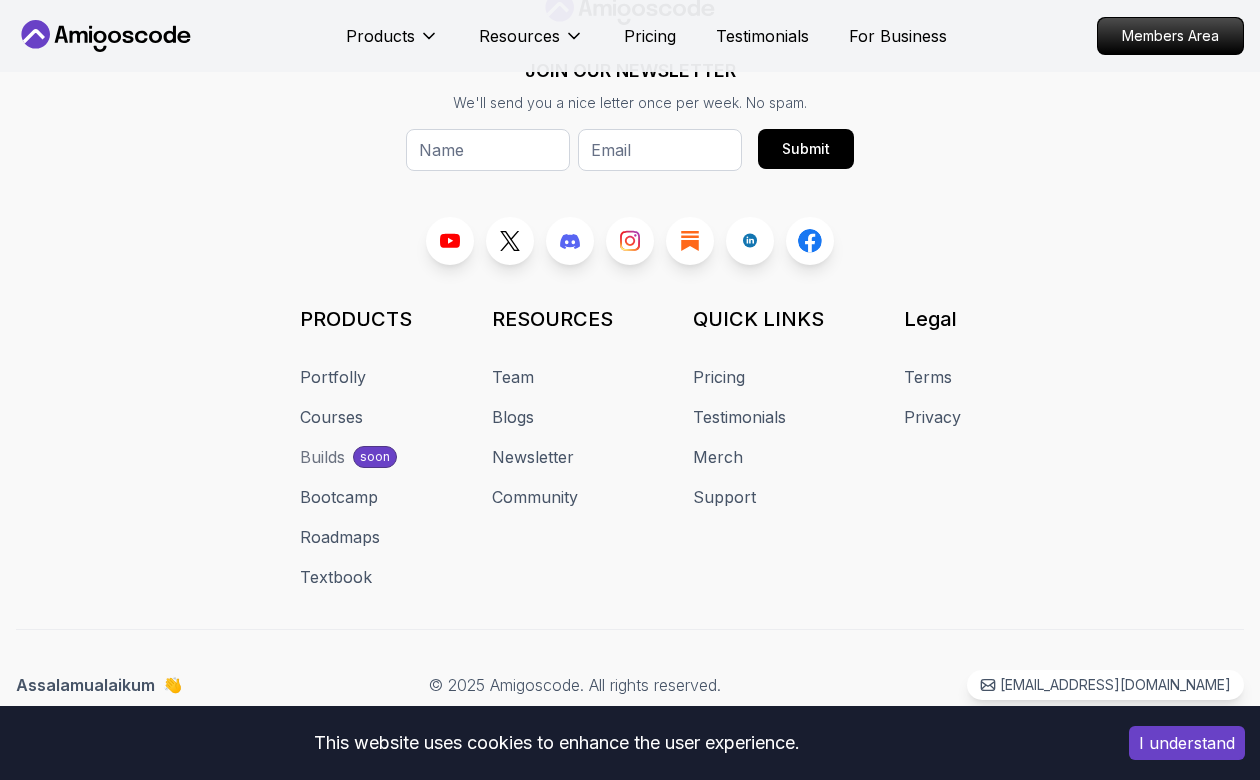 click 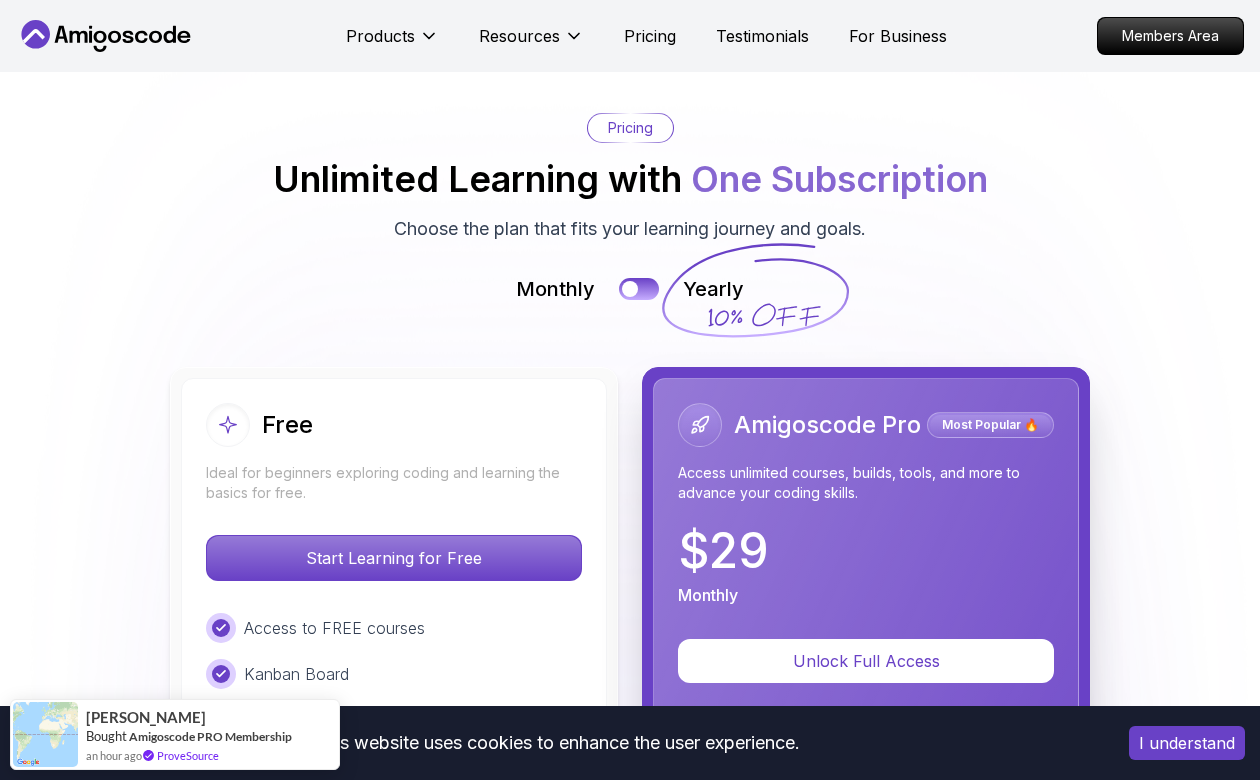 scroll, scrollTop: 4385, scrollLeft: 0, axis: vertical 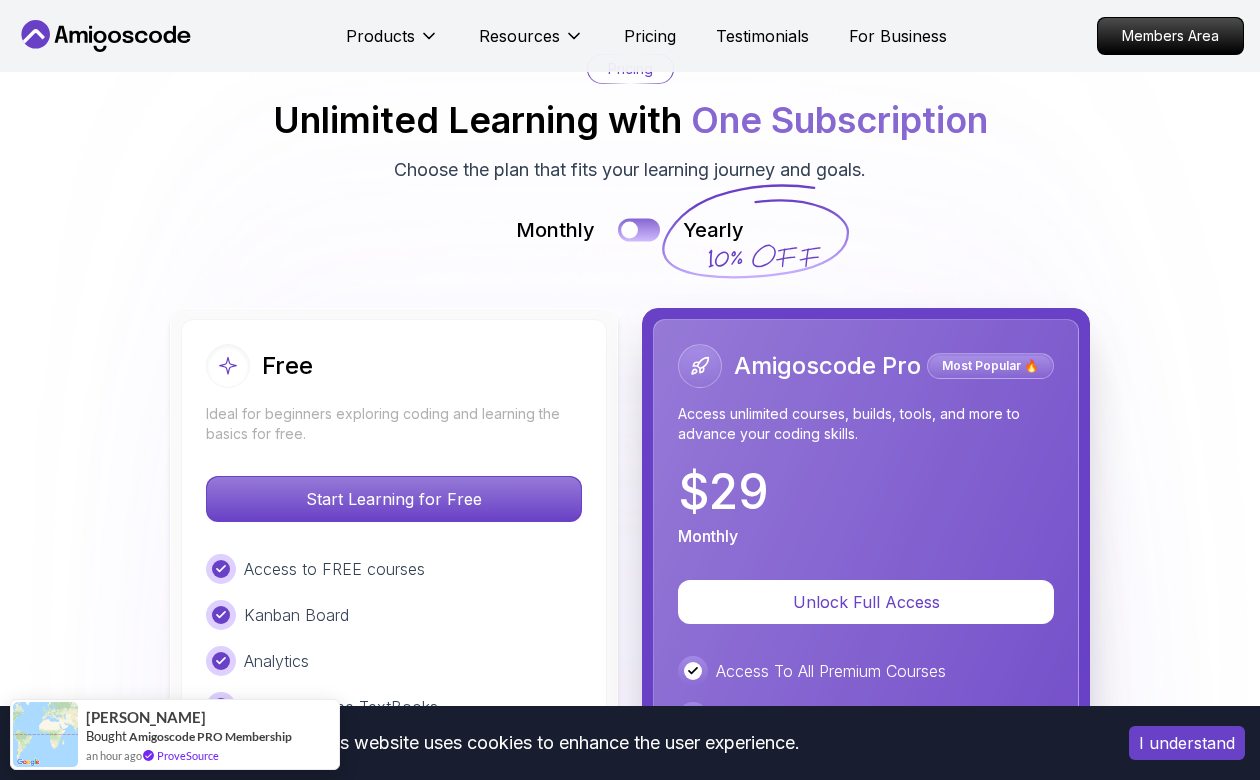 click at bounding box center (639, 229) 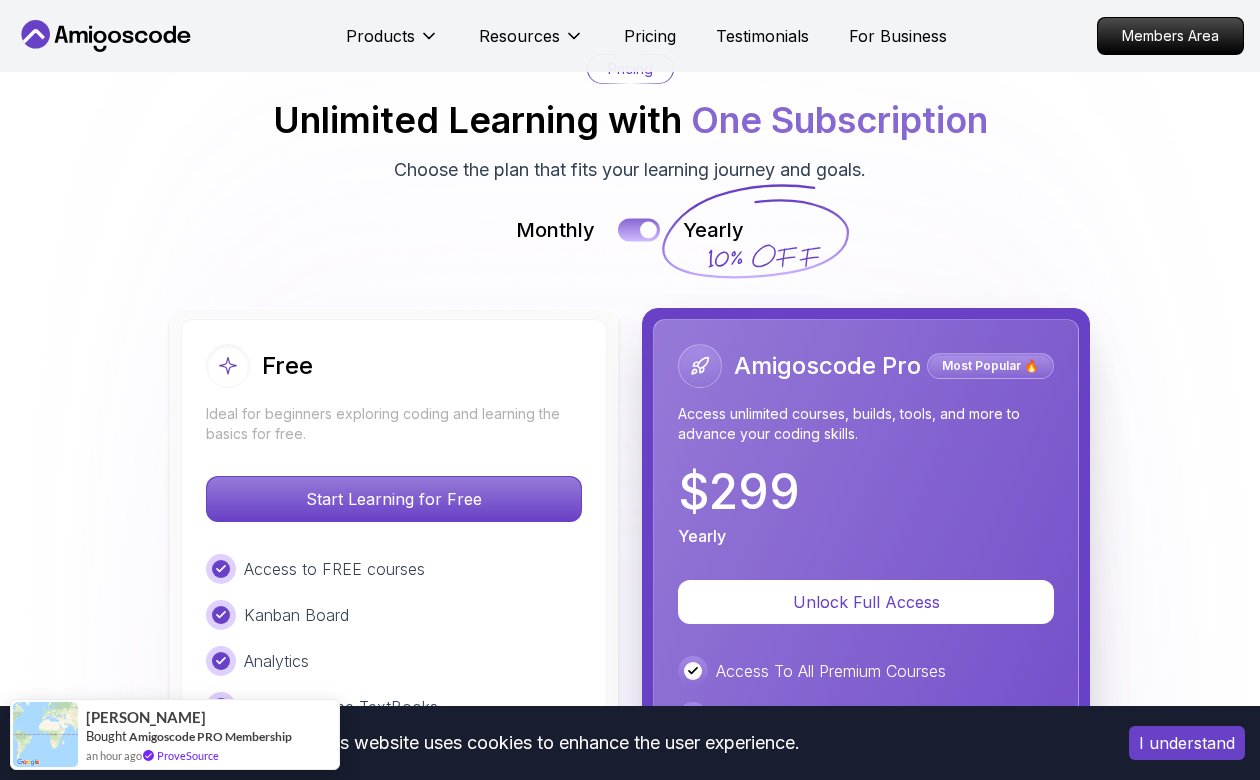 click at bounding box center (639, 229) 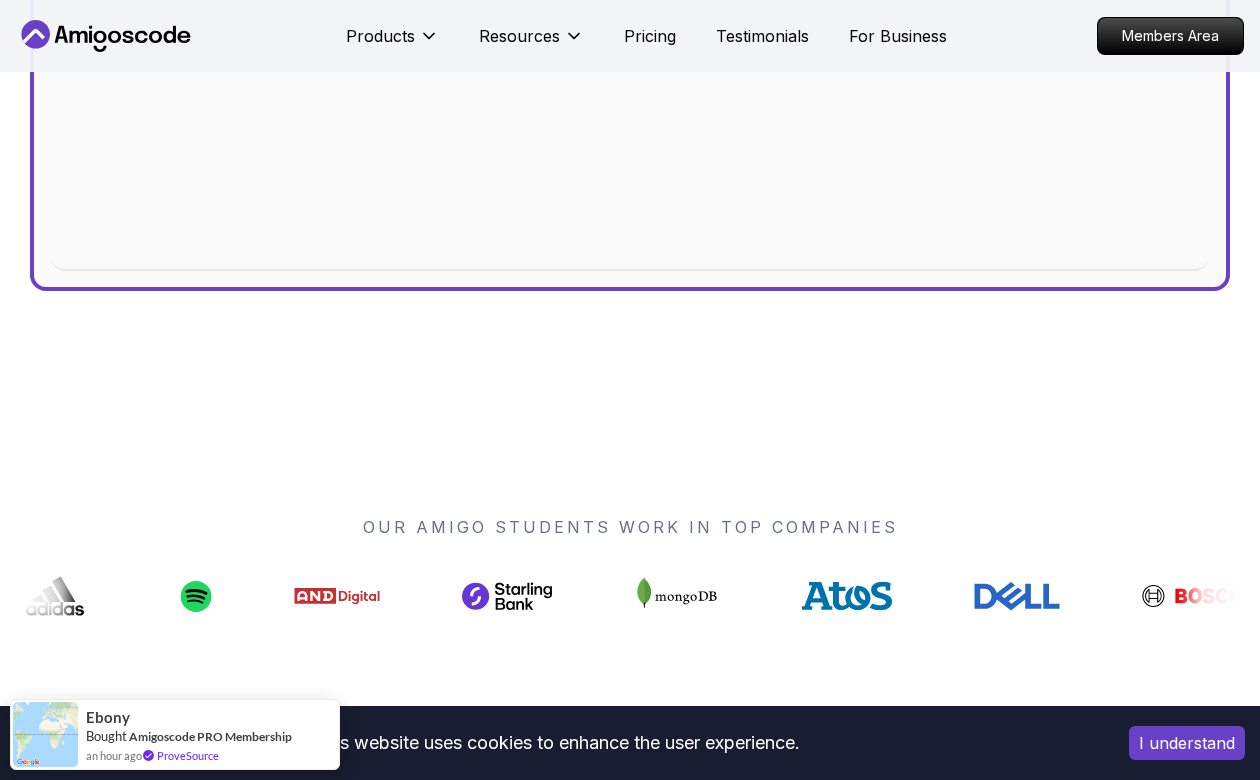 scroll, scrollTop: 0, scrollLeft: 0, axis: both 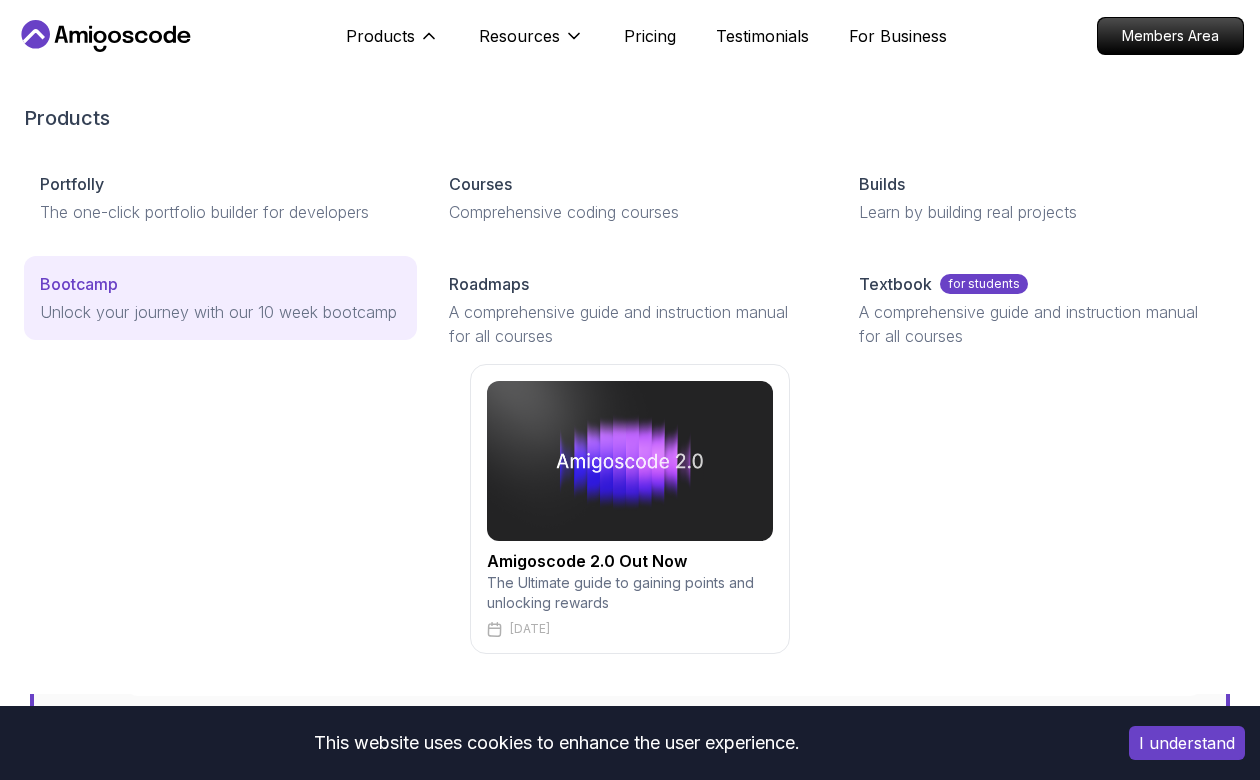 click on "Bootcamp" at bounding box center (220, 284) 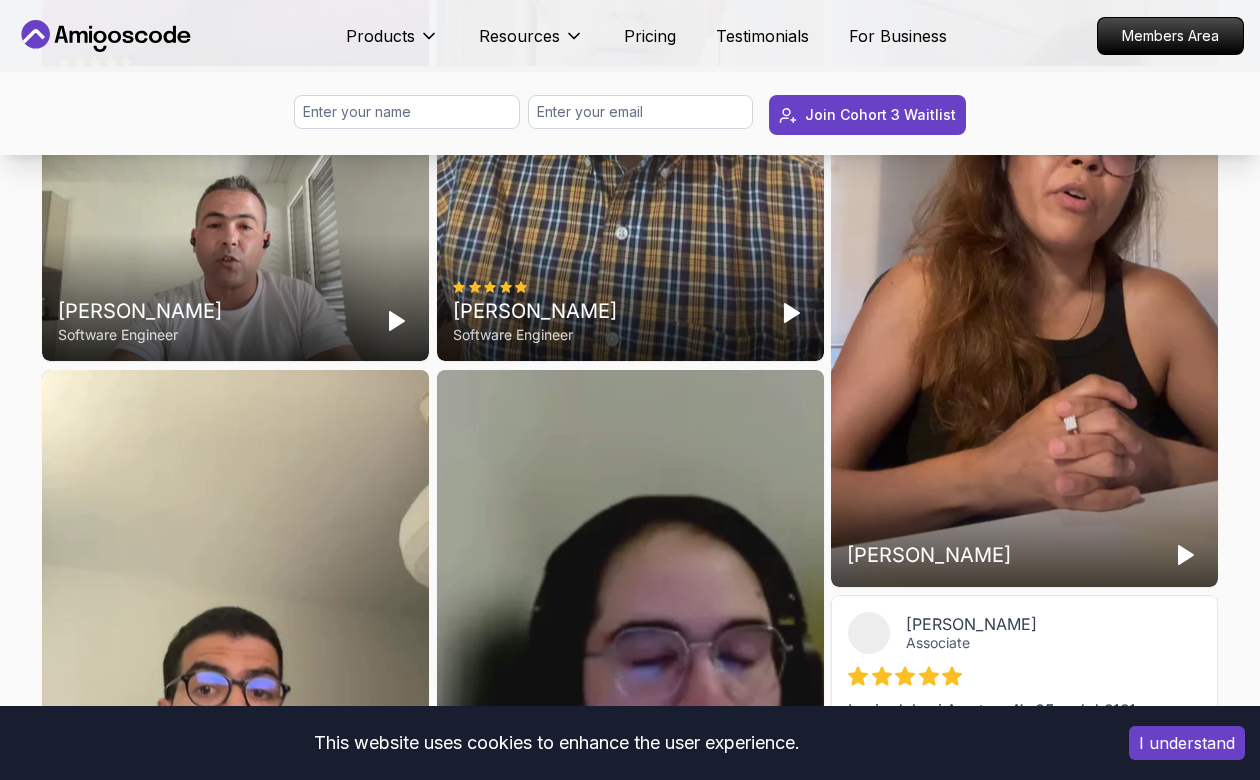 scroll, scrollTop: 5856, scrollLeft: 0, axis: vertical 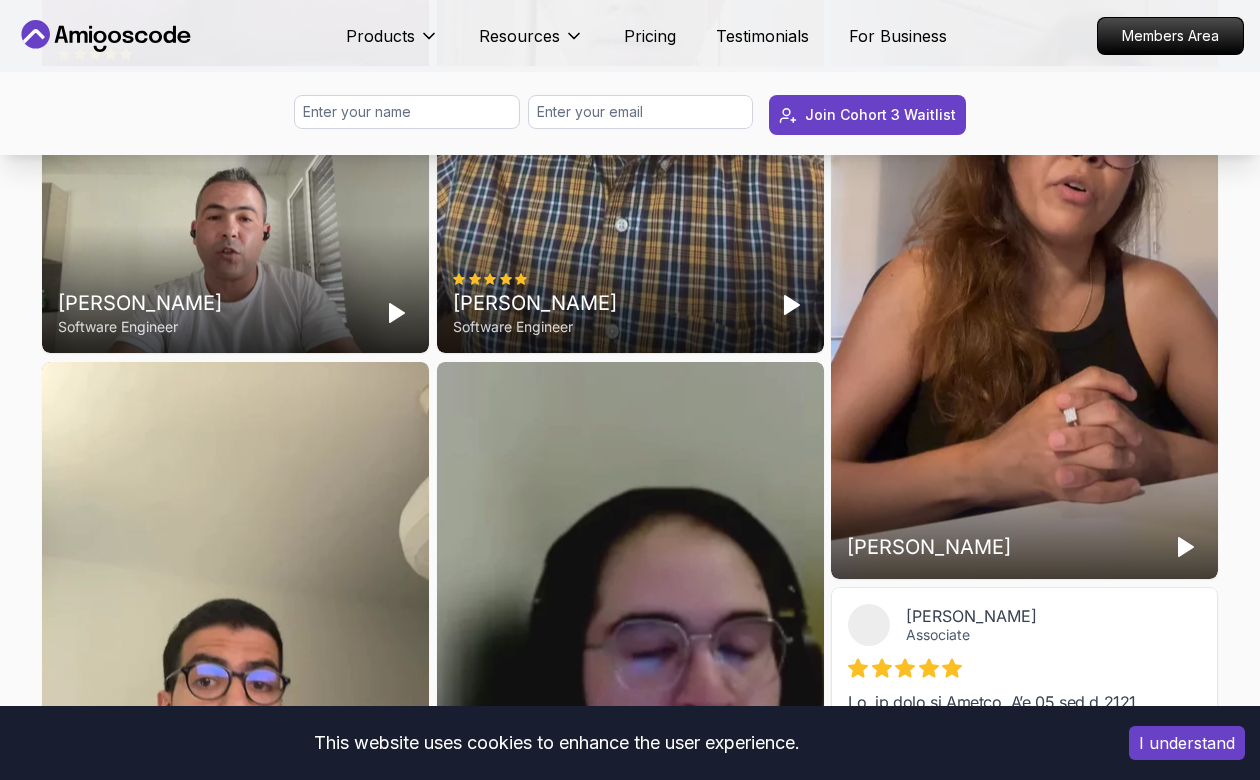 click 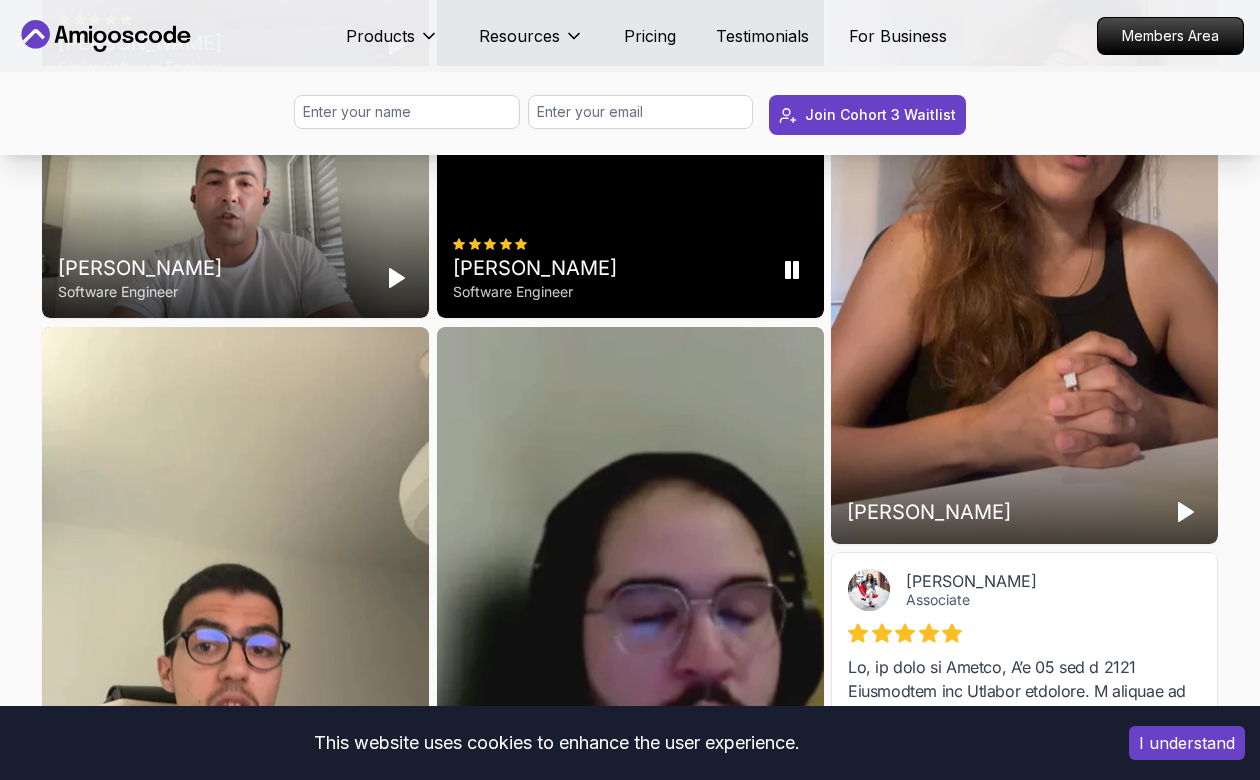 scroll, scrollTop: 5836, scrollLeft: 0, axis: vertical 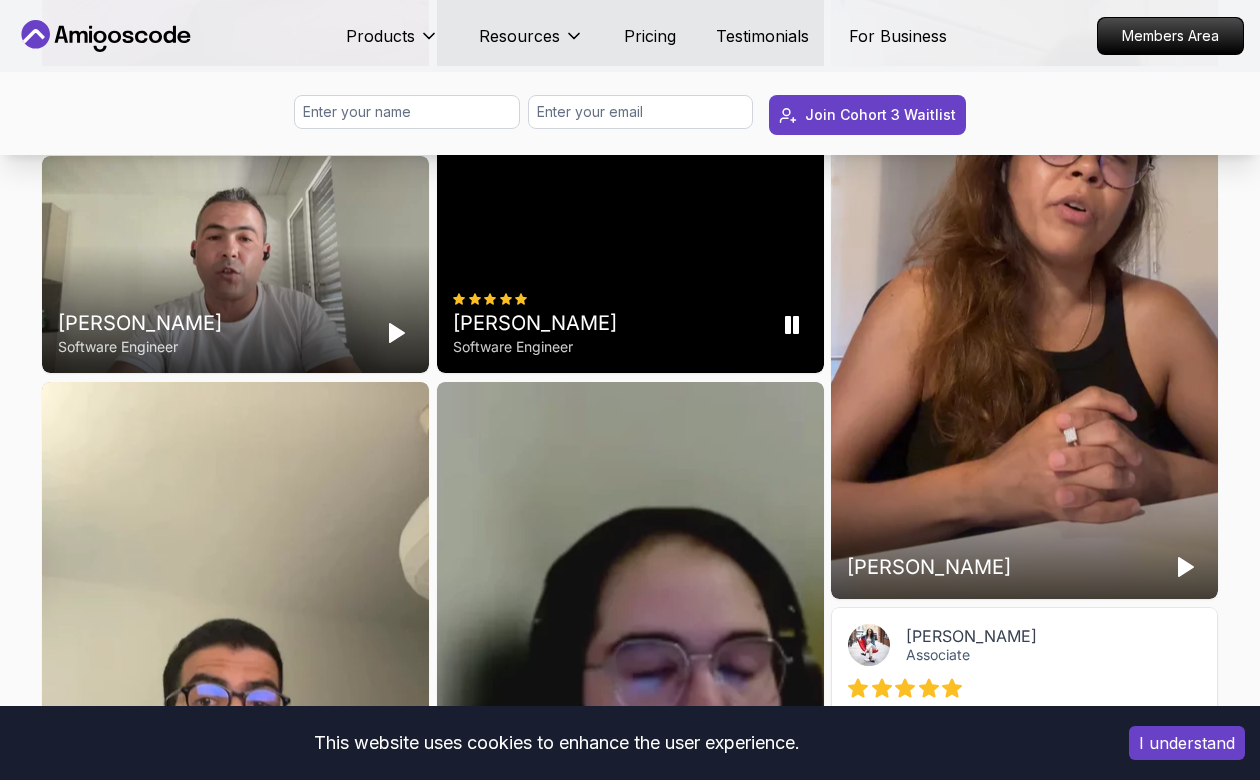 click 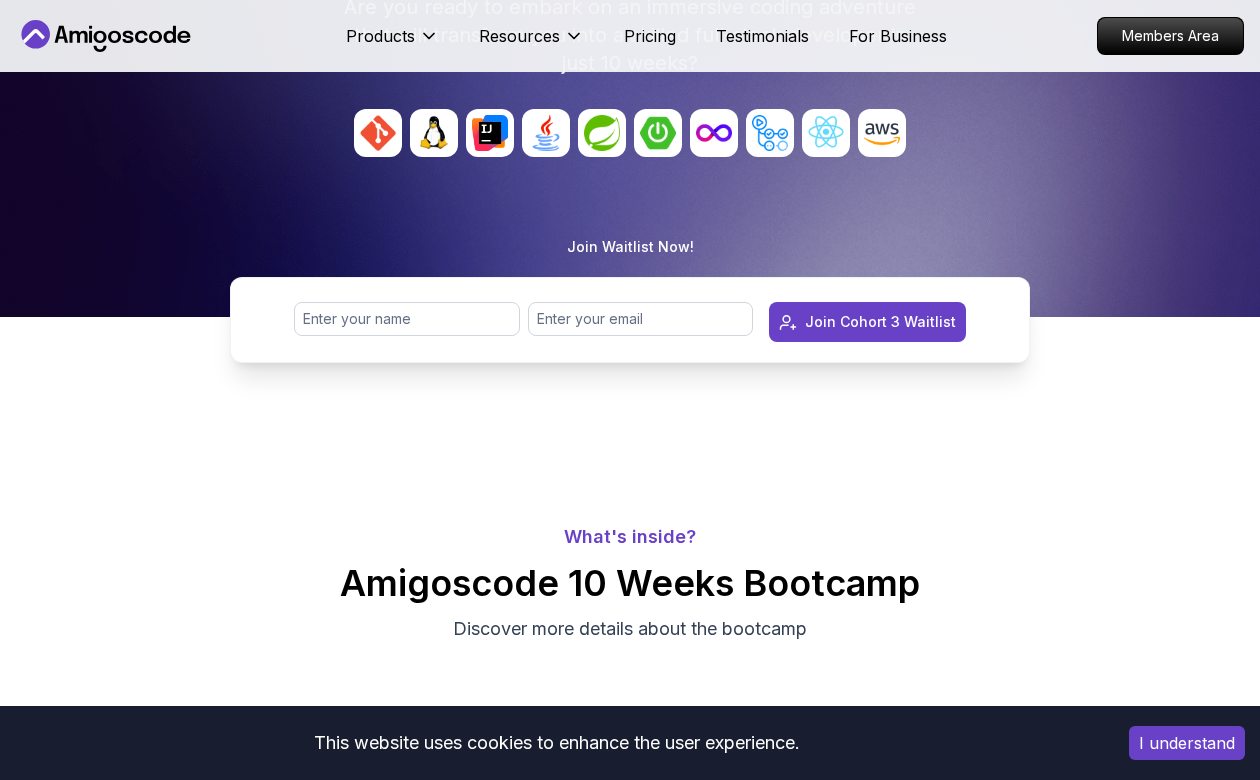 scroll, scrollTop: 363, scrollLeft: 0, axis: vertical 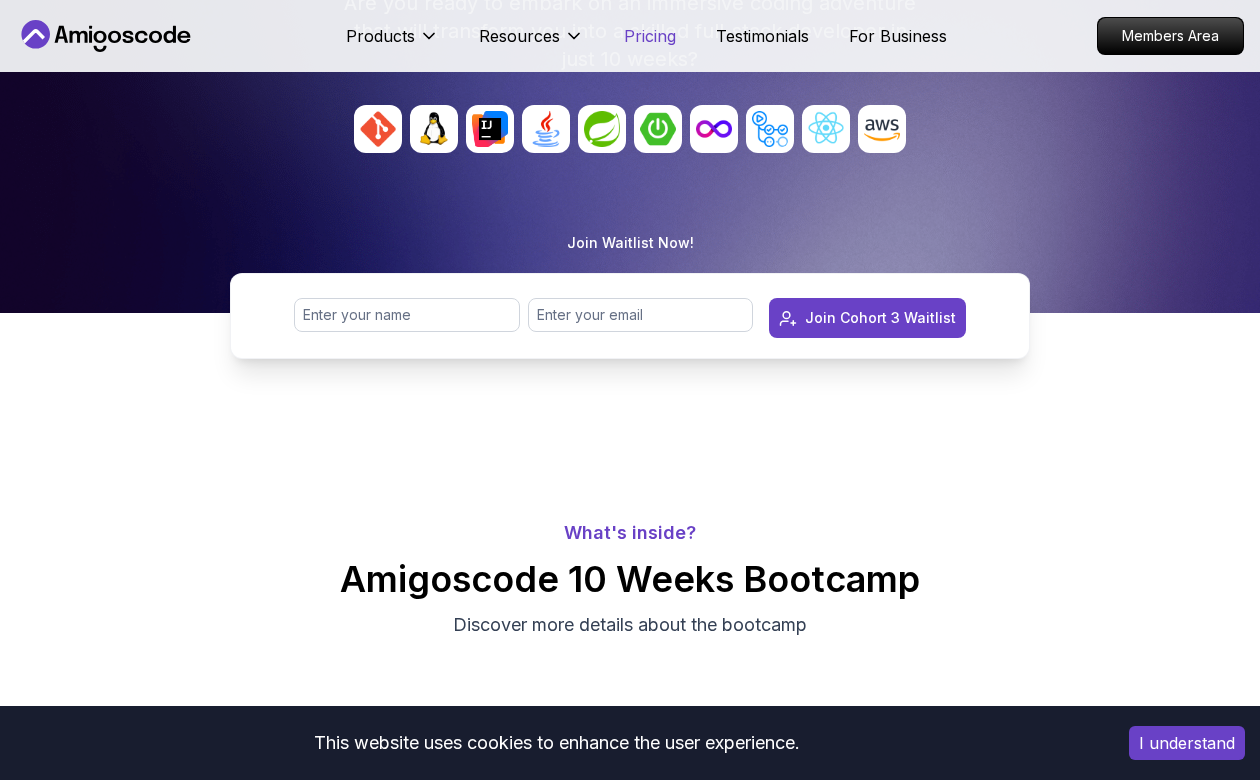 click on "Pricing" at bounding box center [650, 36] 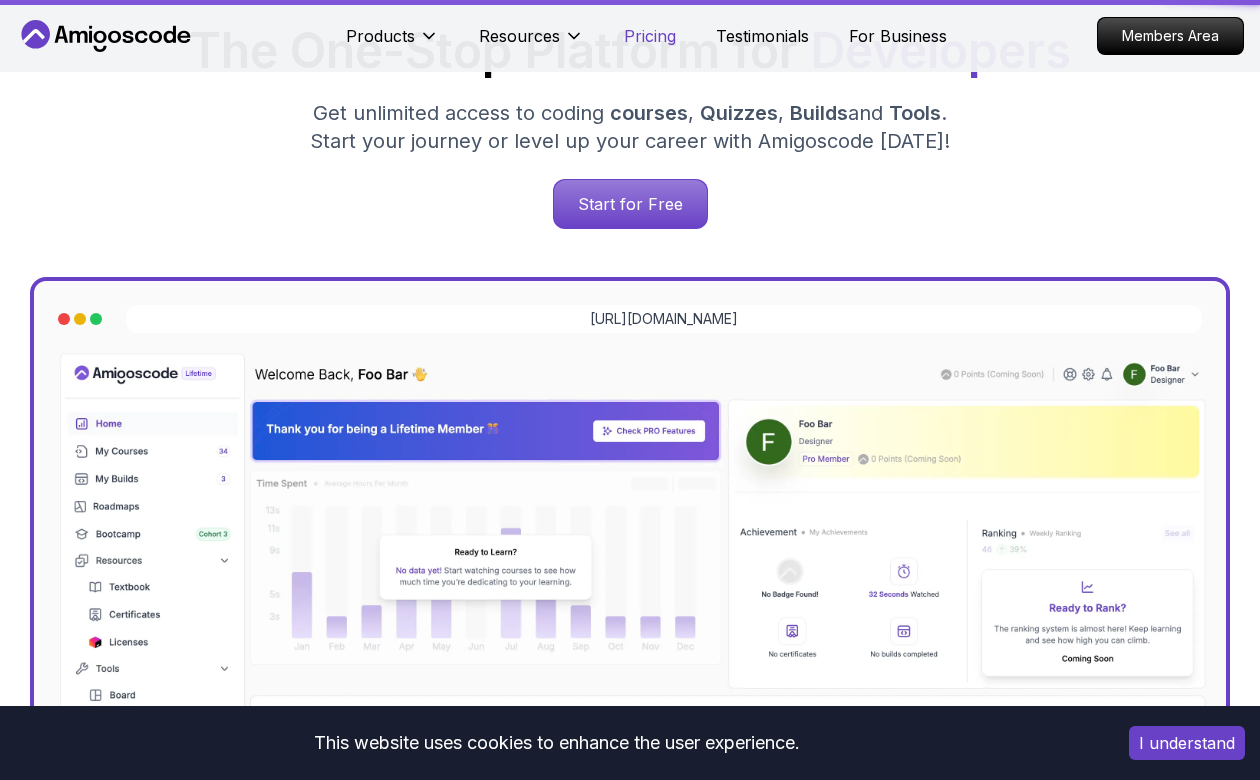 scroll, scrollTop: 4240, scrollLeft: 0, axis: vertical 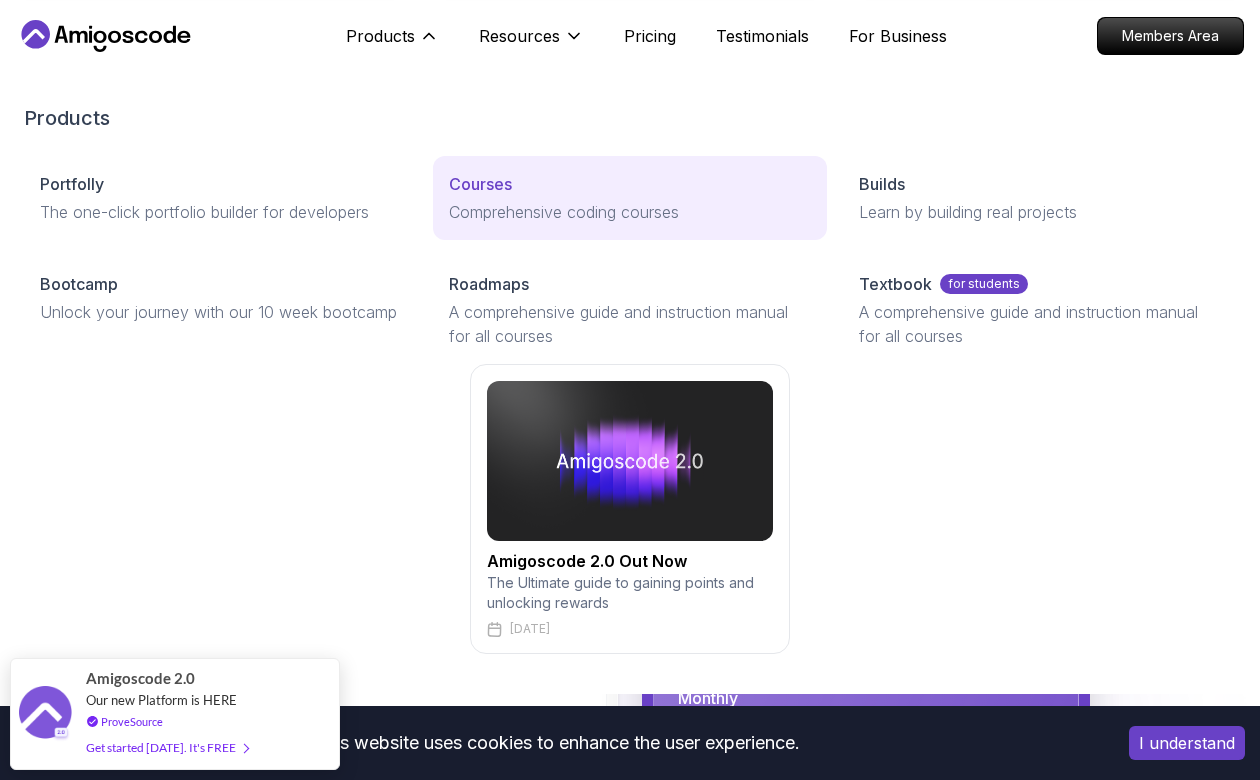 click on "Courses" at bounding box center (629, 184) 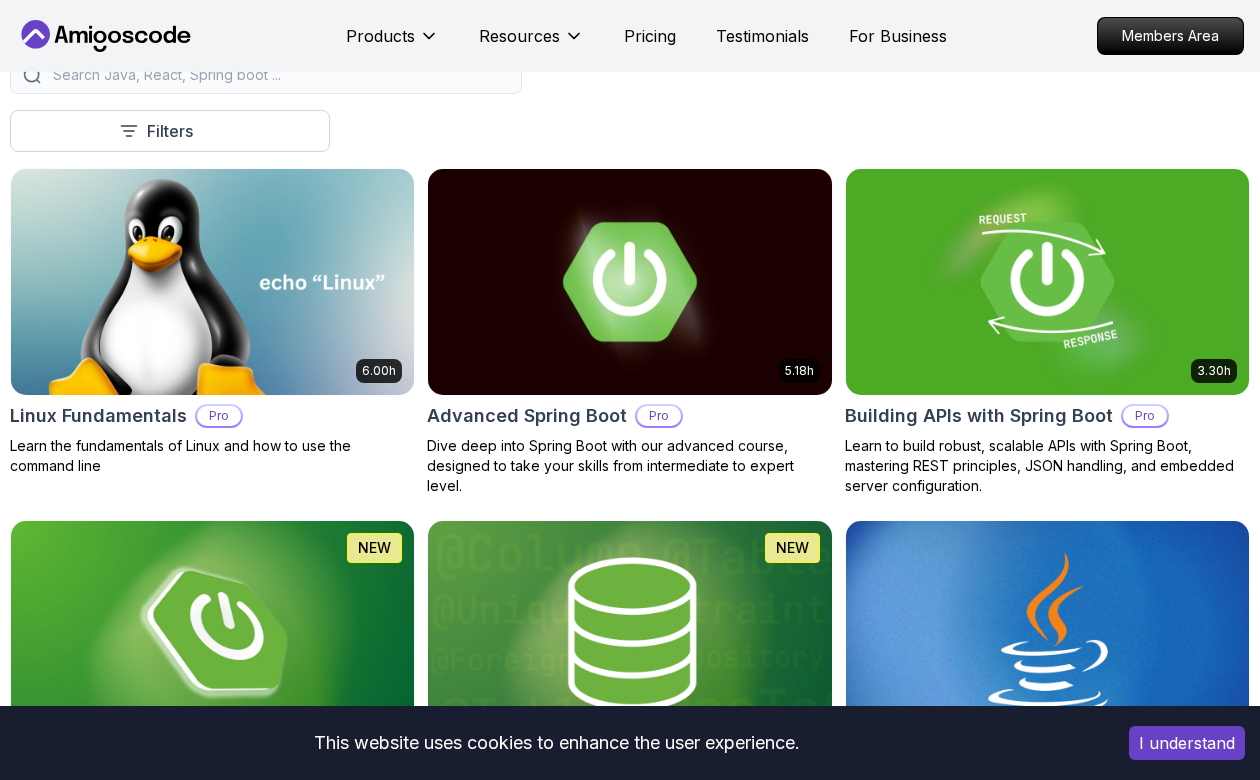 scroll, scrollTop: 308, scrollLeft: 0, axis: vertical 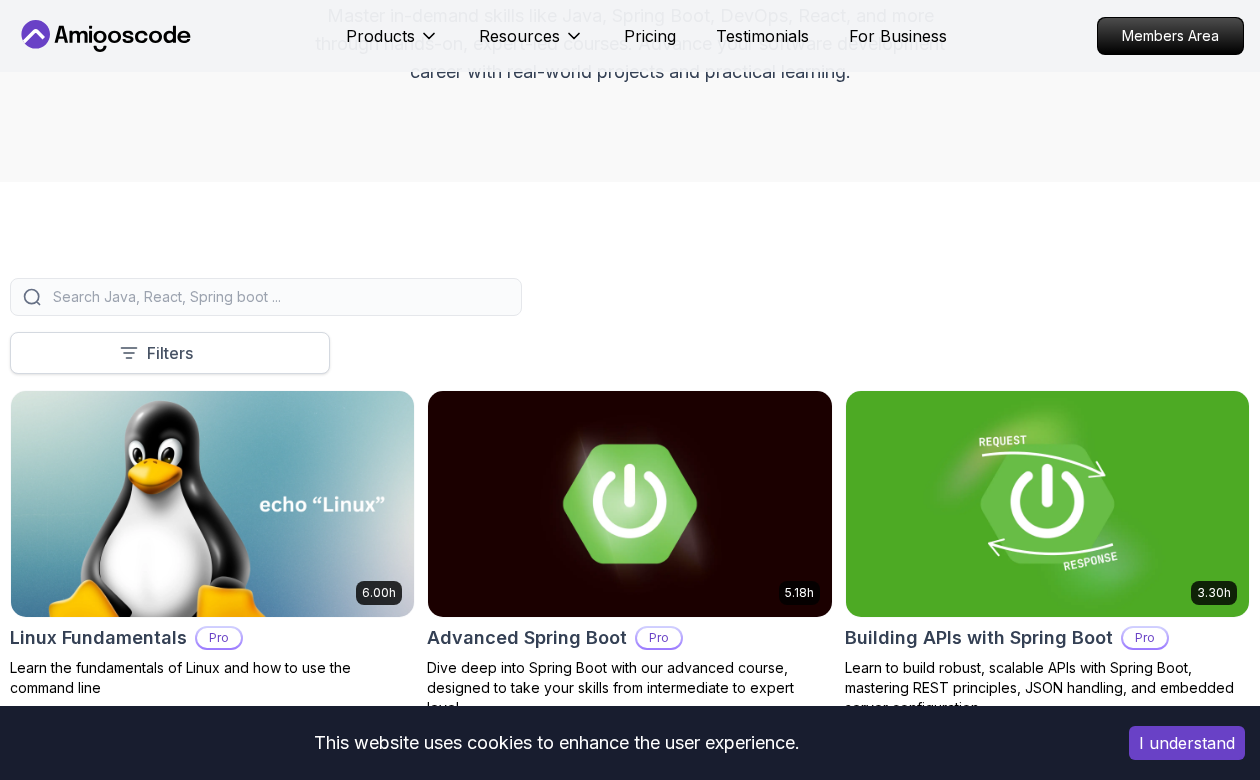click on "Filters" at bounding box center [170, 353] 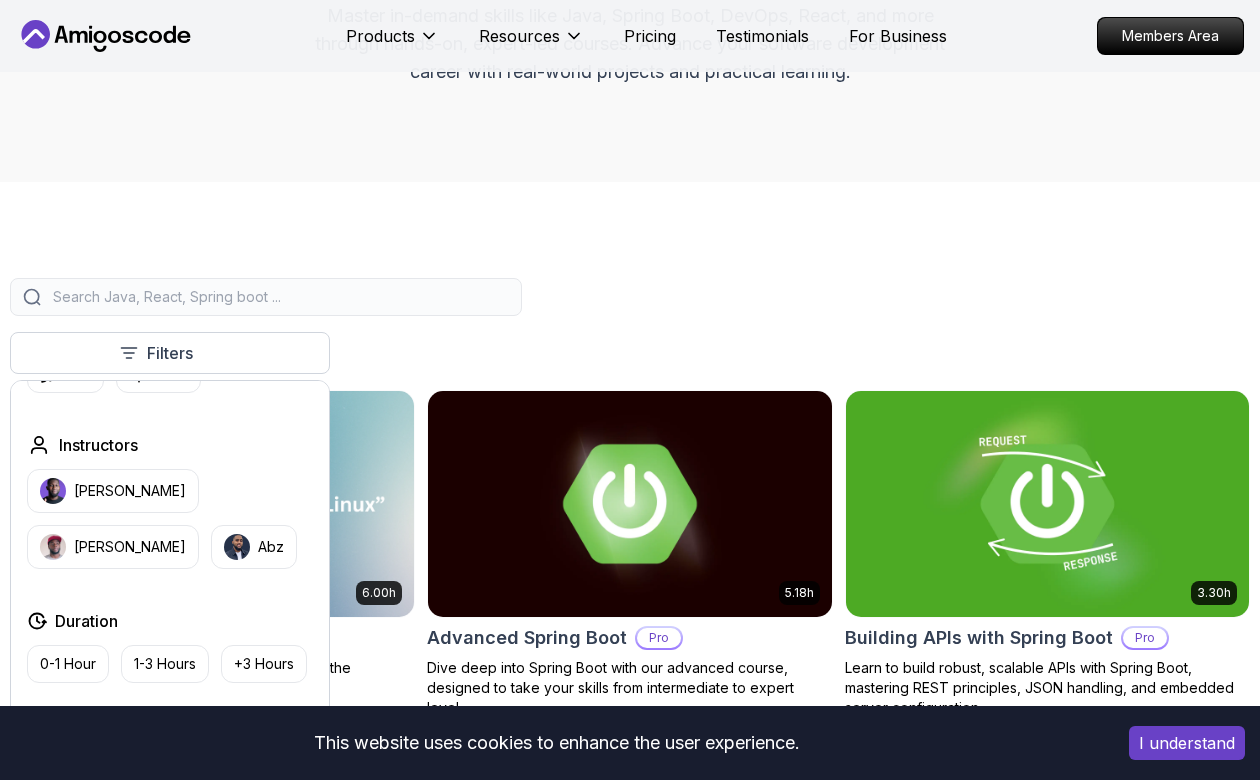 scroll, scrollTop: 341, scrollLeft: 0, axis: vertical 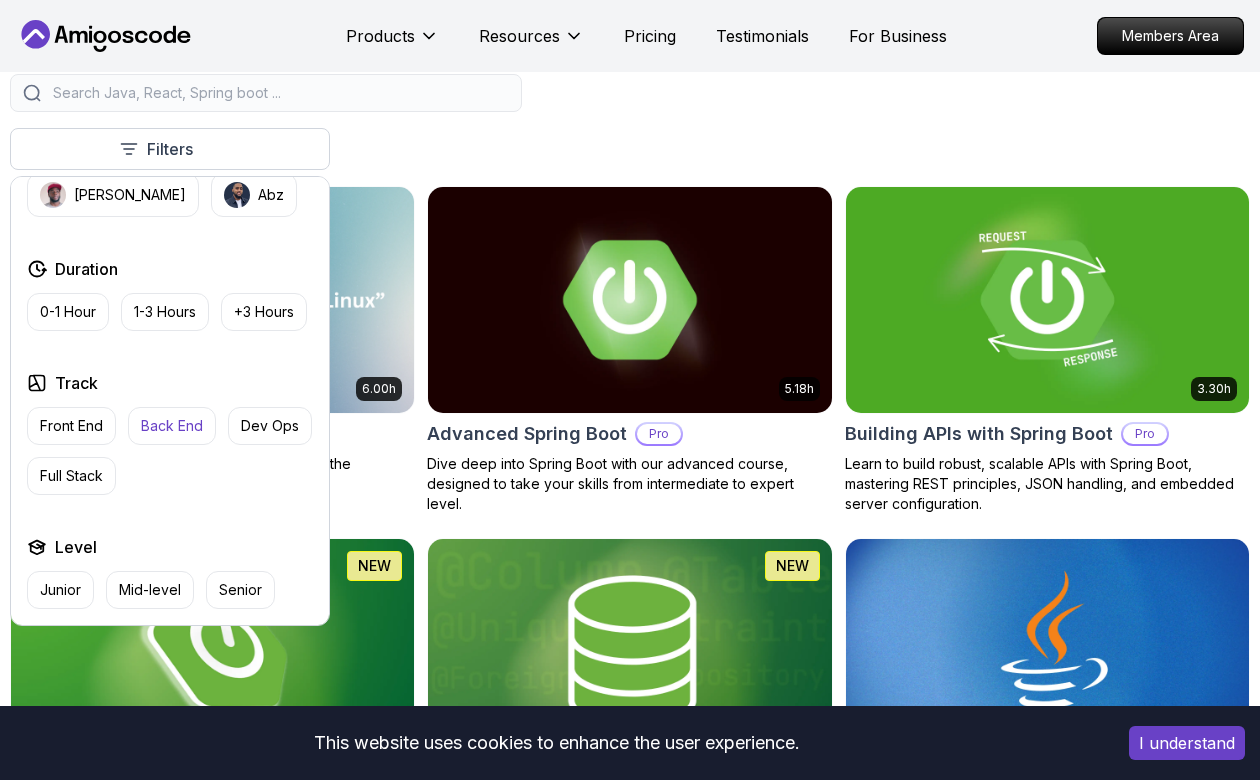 click on "Back End" at bounding box center (172, 426) 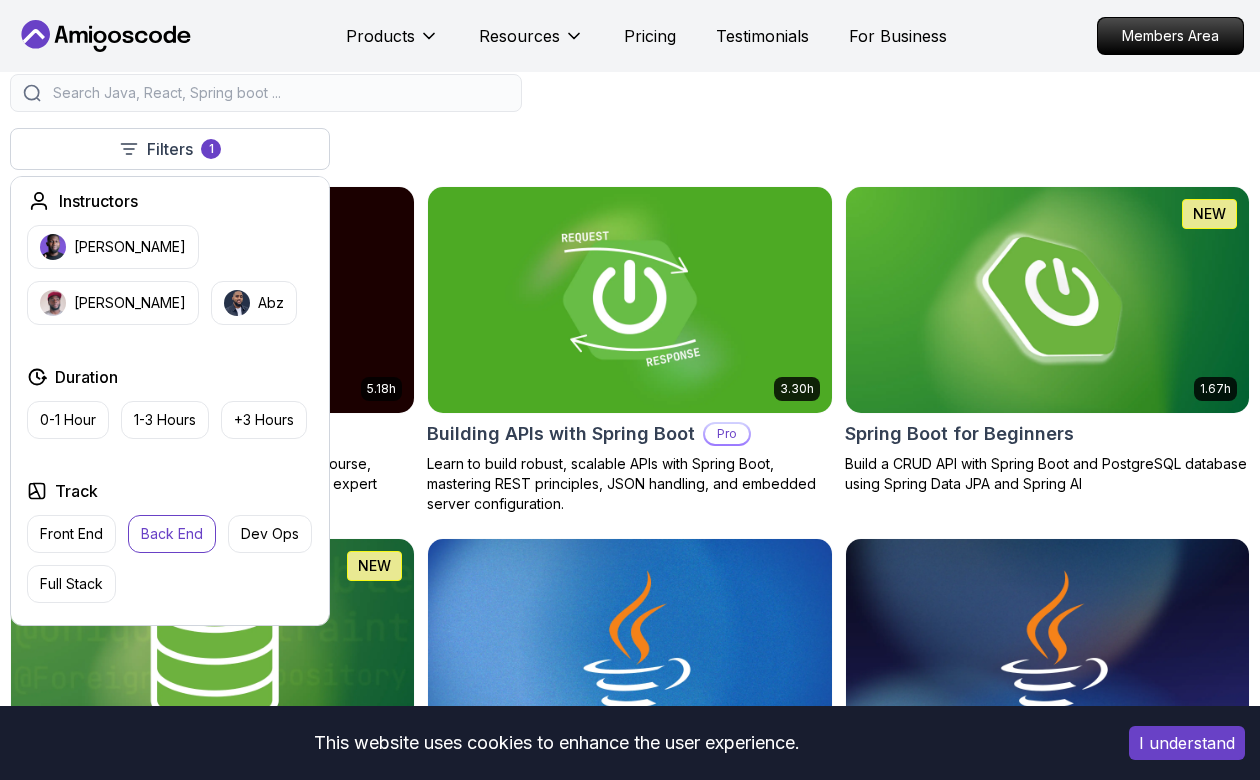 click at bounding box center (630, 93) 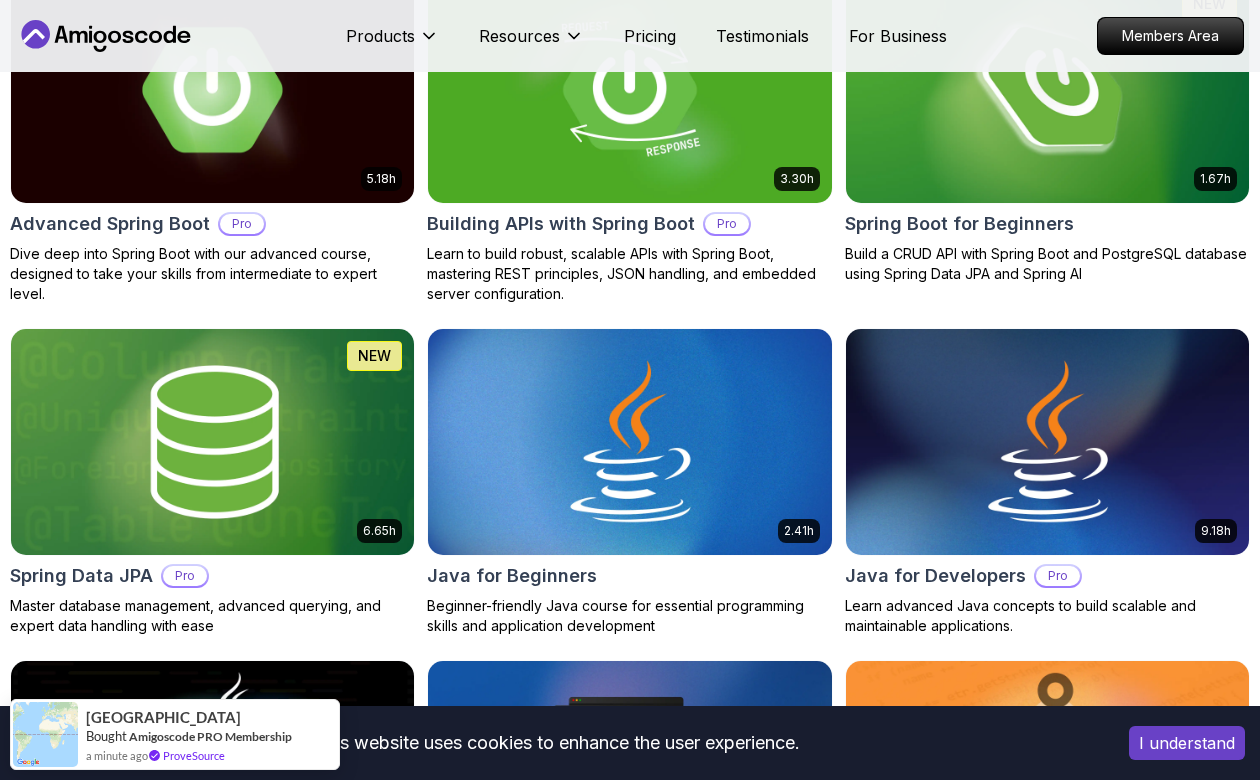 scroll, scrollTop: 728, scrollLeft: 0, axis: vertical 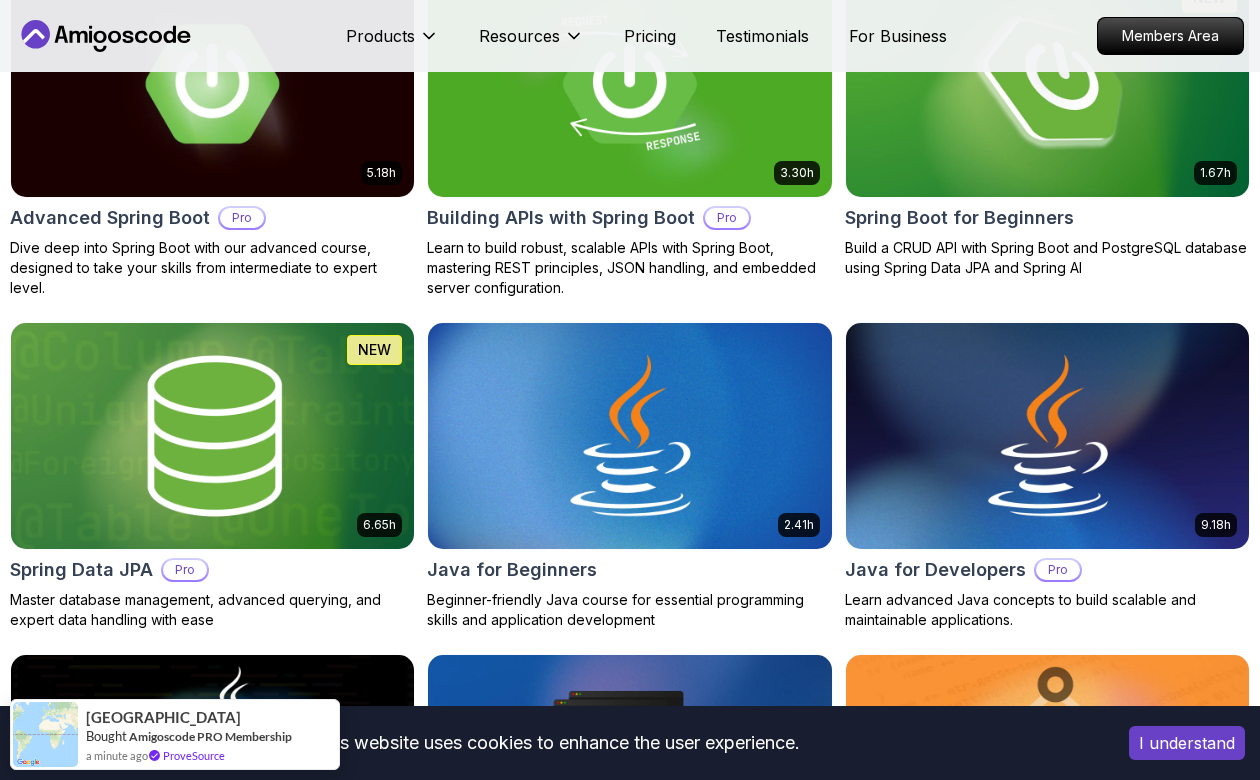click at bounding box center [212, 435] 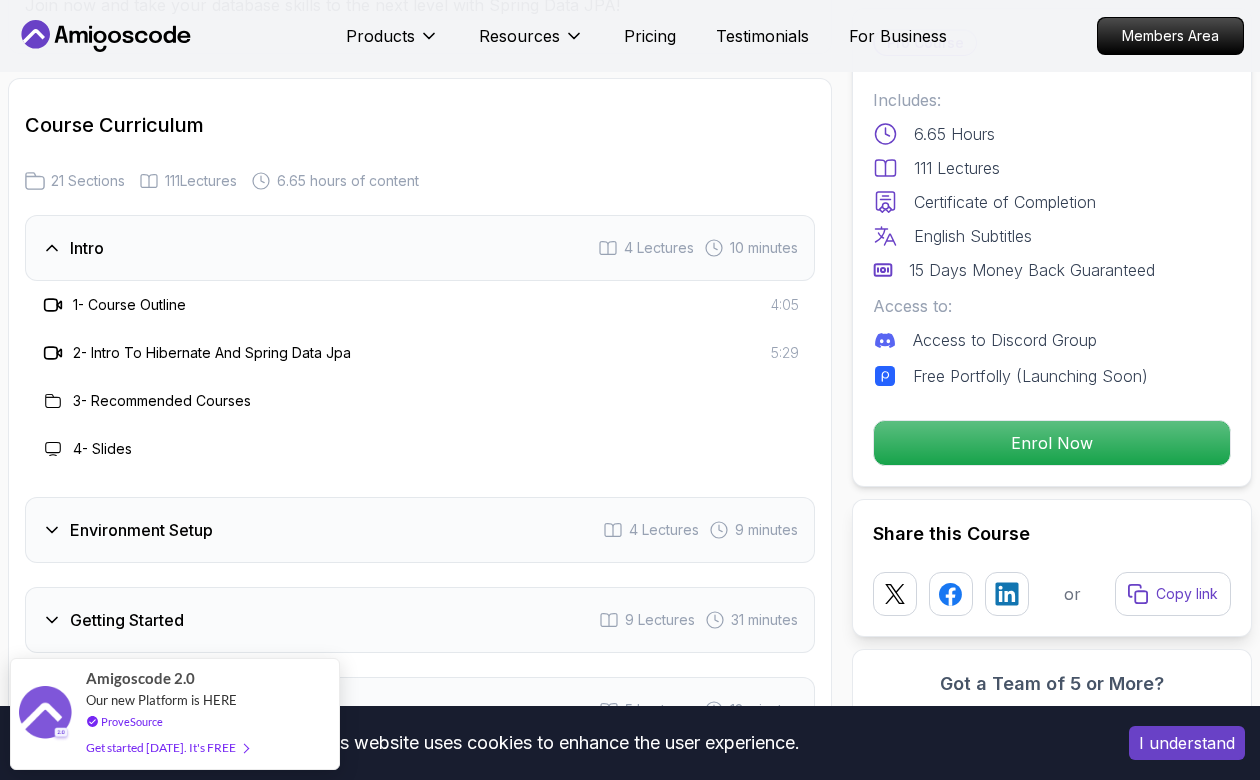 scroll, scrollTop: 2517, scrollLeft: 0, axis: vertical 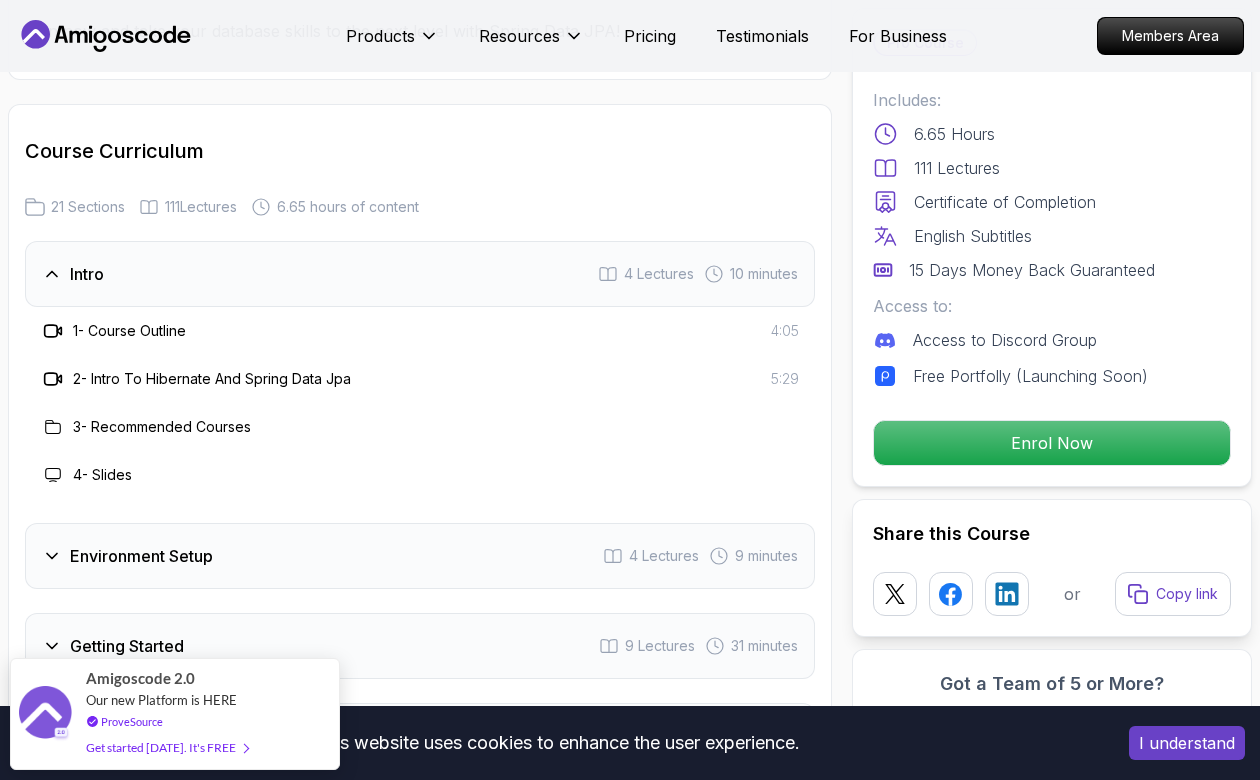 click on "1  -   Course Outline" at bounding box center [129, 331] 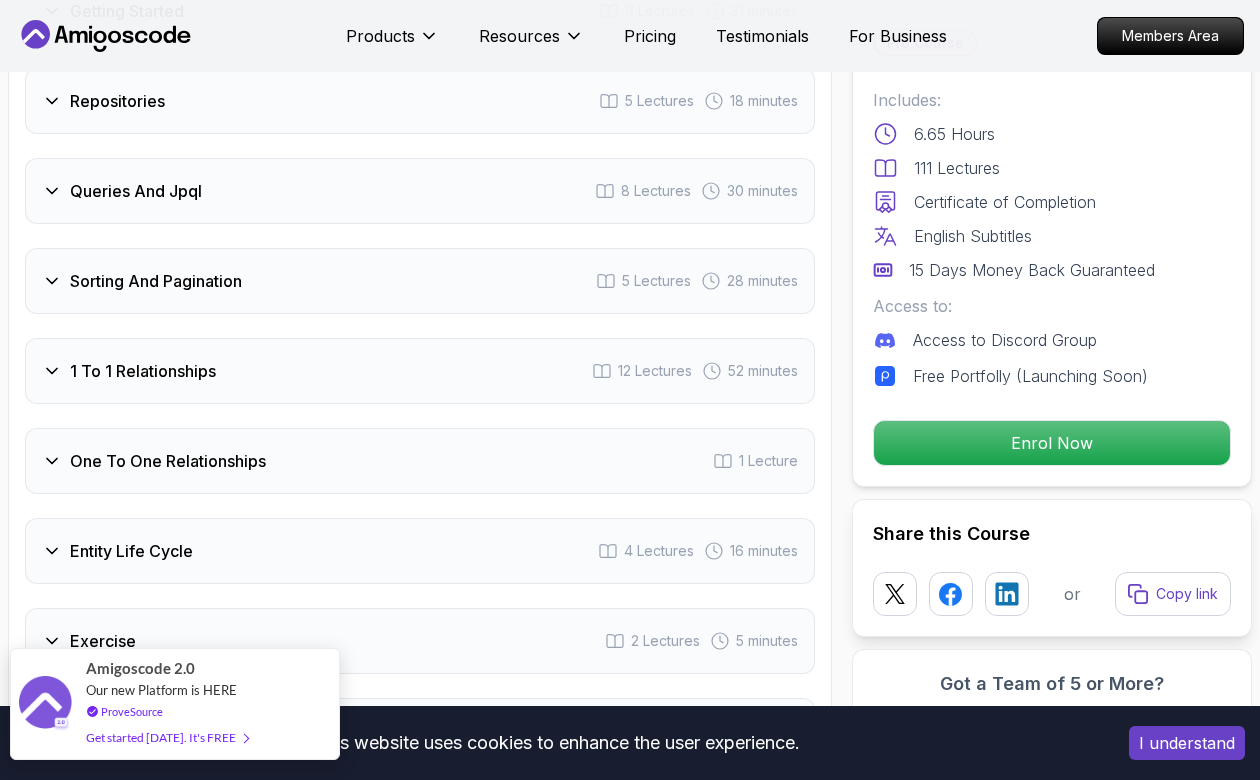 scroll, scrollTop: 3154, scrollLeft: 0, axis: vertical 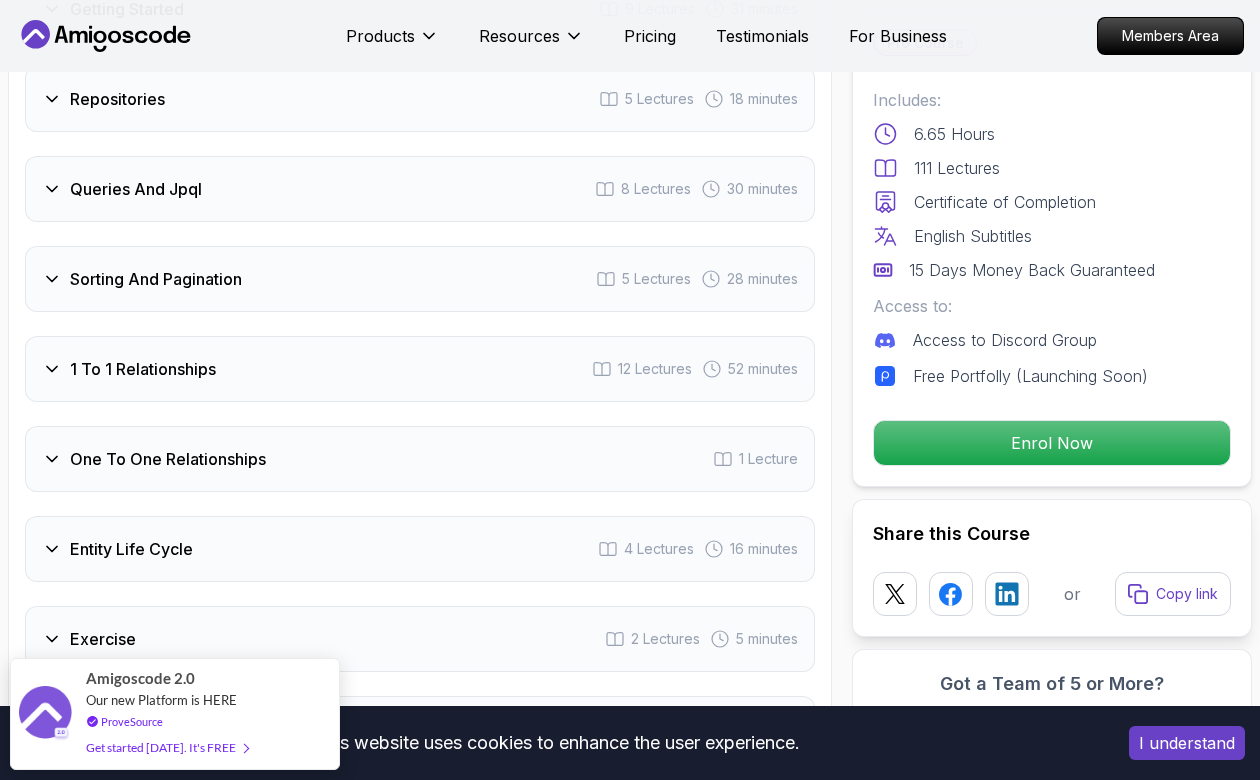drag, startPoint x: 255, startPoint y: 726, endPoint x: -103, endPoint y: 753, distance: 359.01672 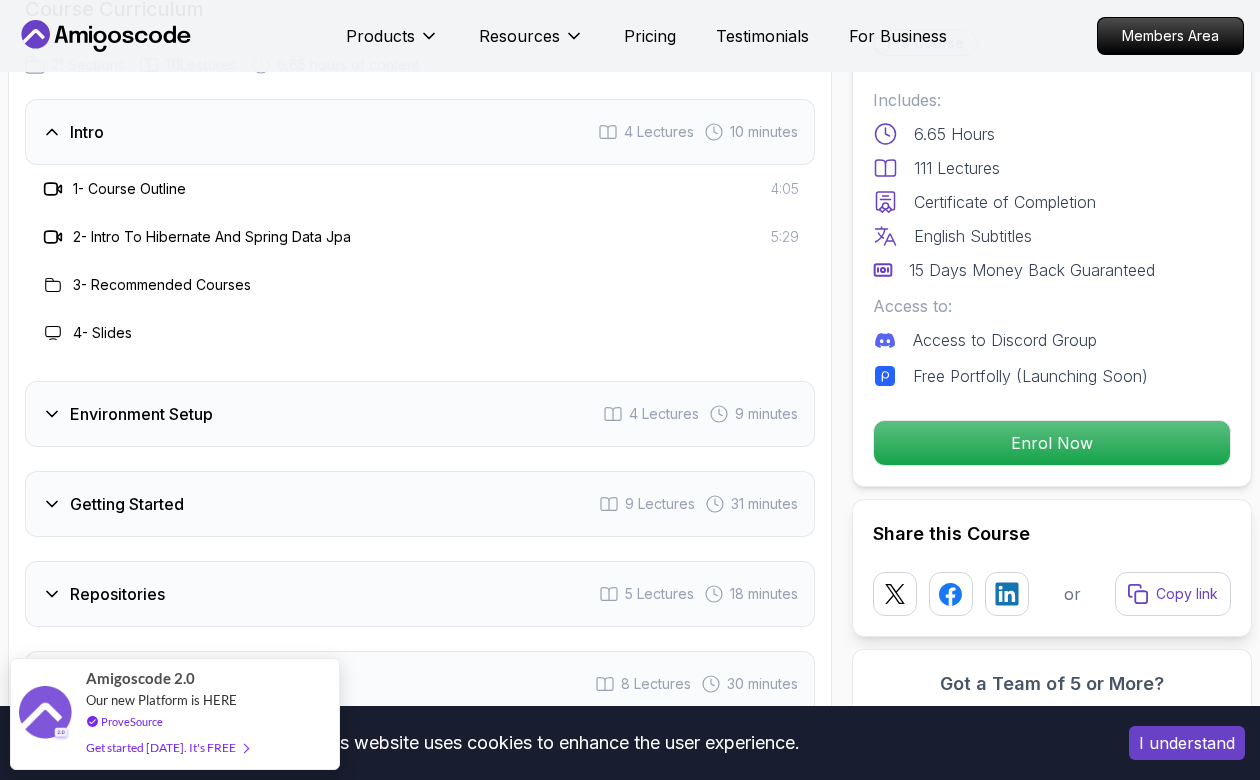 scroll, scrollTop: 2651, scrollLeft: 0, axis: vertical 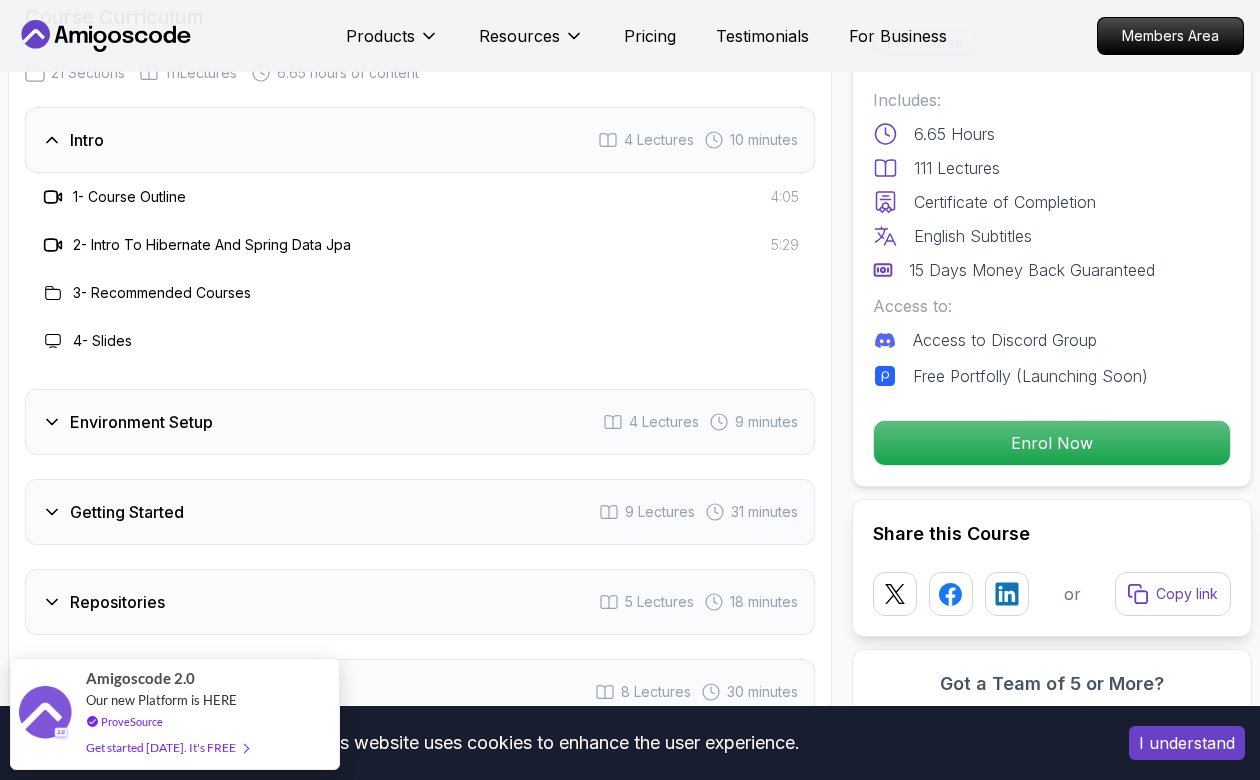 click on "Environment Setup 4   Lectures     9 minutes" at bounding box center [420, 422] 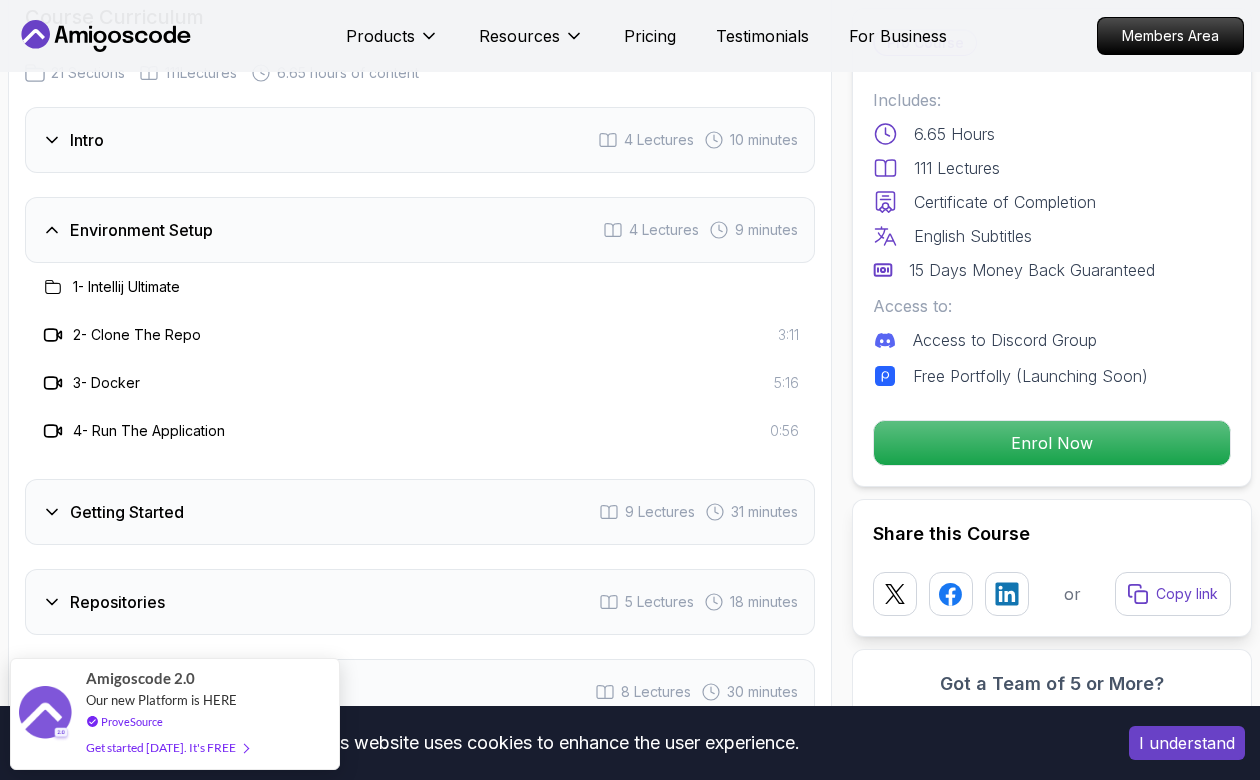 click on "Getting Started 9   Lectures     31 minutes" at bounding box center [420, 512] 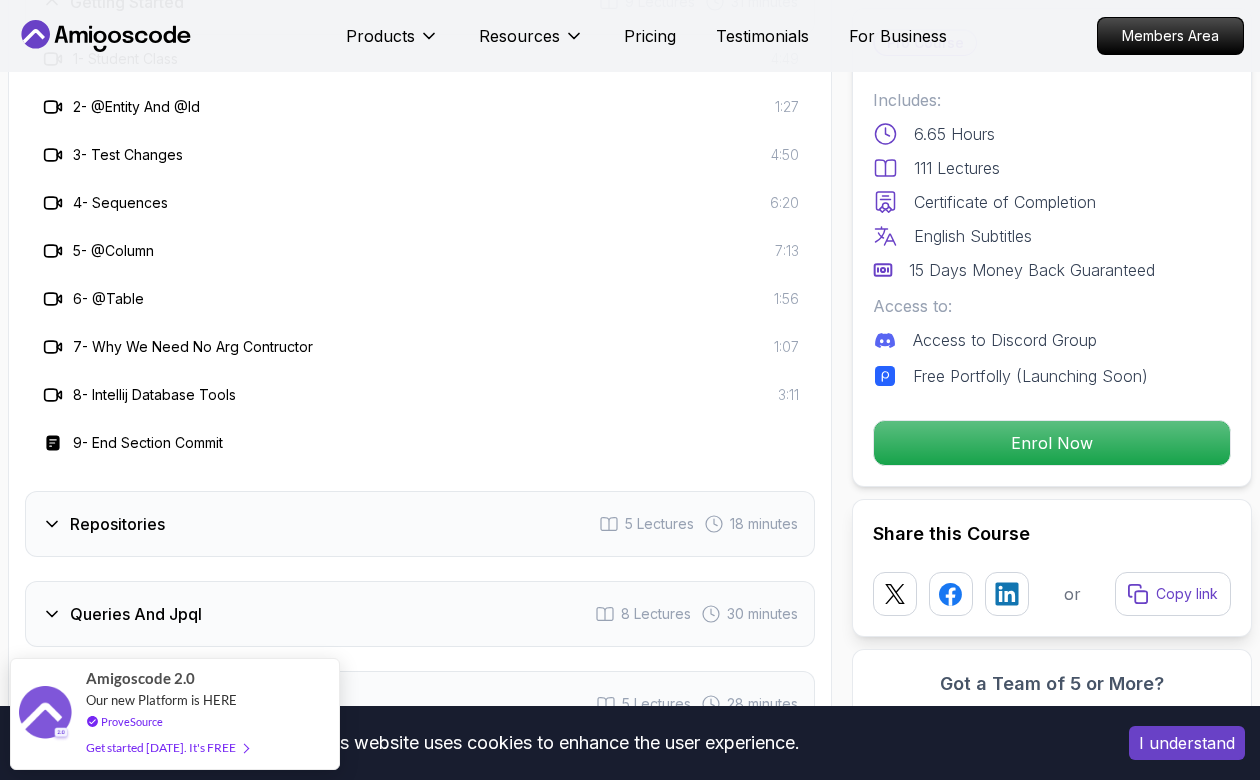 scroll, scrollTop: 2986, scrollLeft: 0, axis: vertical 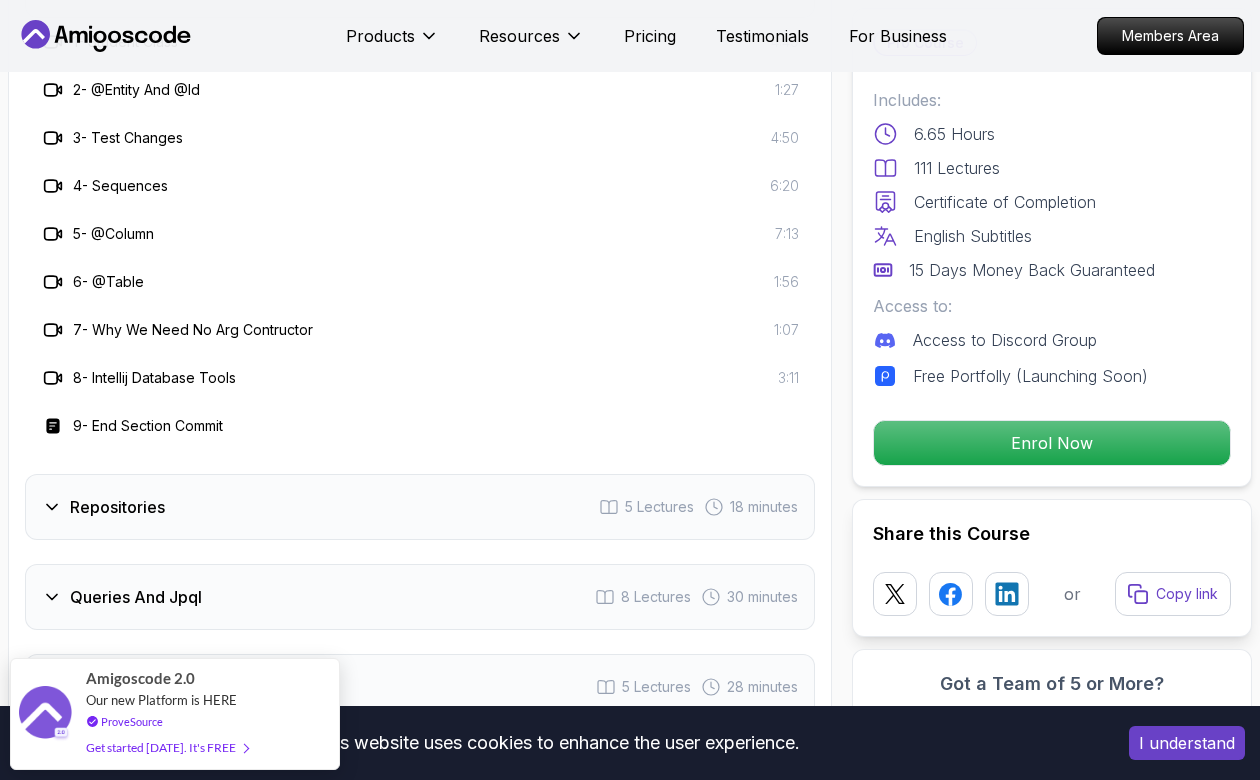 click on "Repositories 5   Lectures     18 minutes" at bounding box center (420, 507) 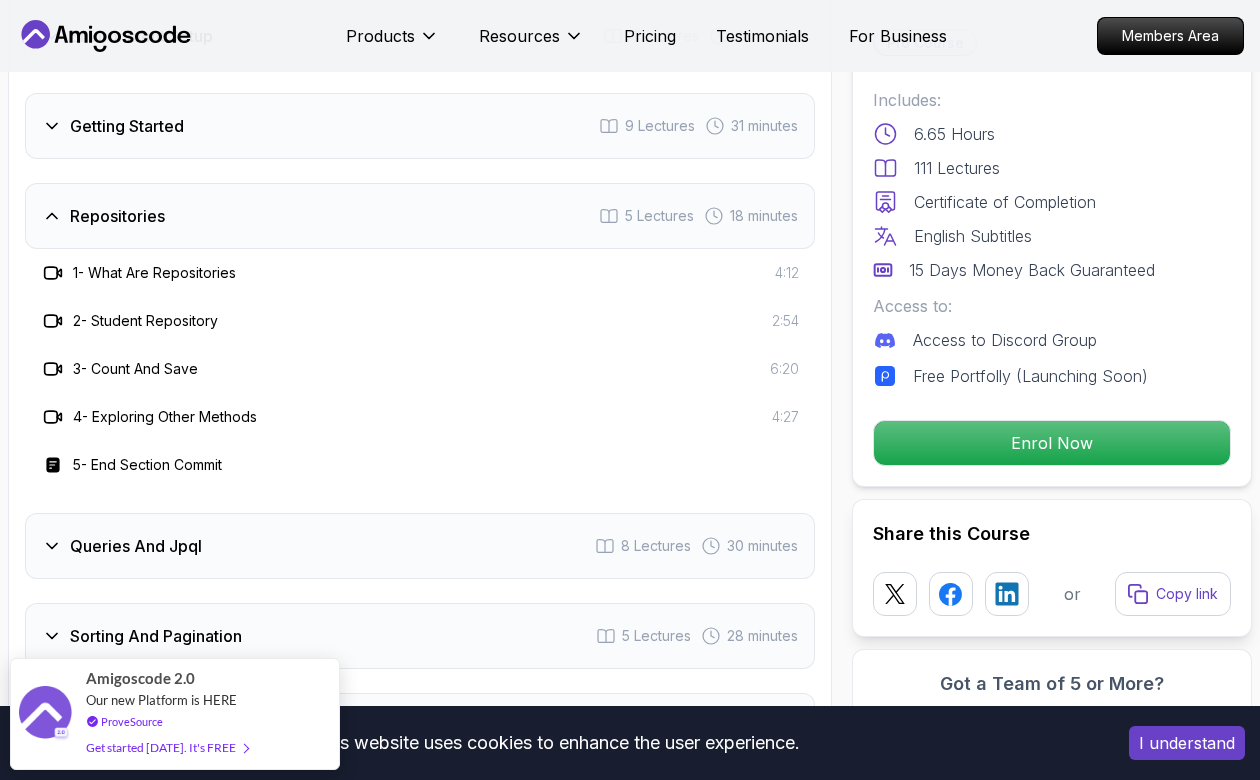 scroll, scrollTop: 2836, scrollLeft: 0, axis: vertical 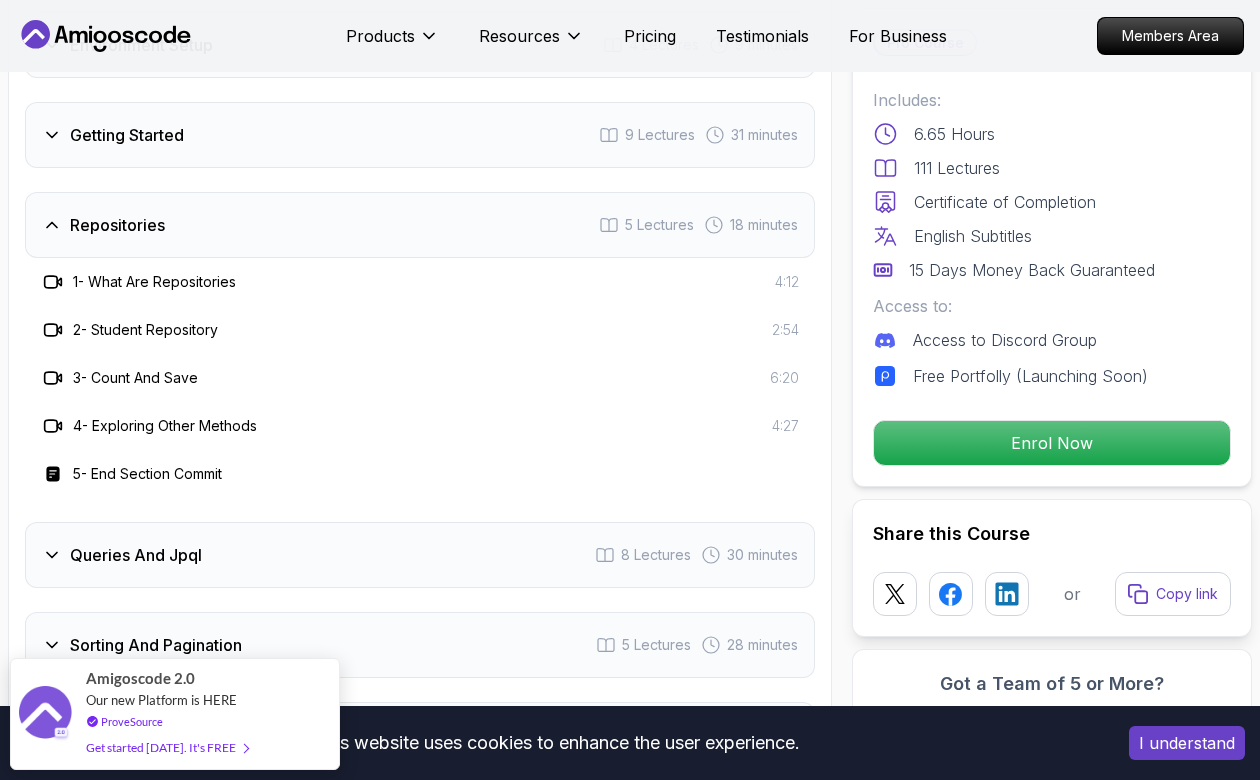 click on "Queries And Jpql 8   Lectures     30 minutes" at bounding box center (420, 555) 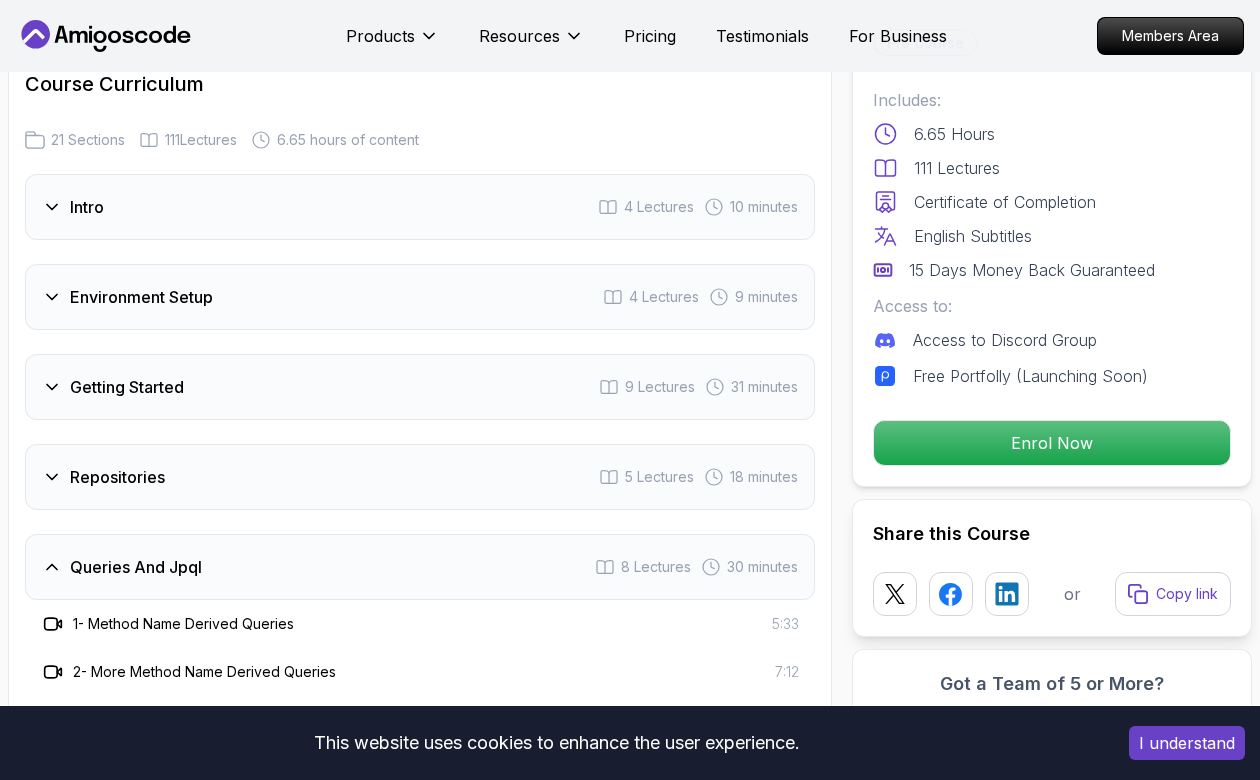 scroll, scrollTop: 2581, scrollLeft: 0, axis: vertical 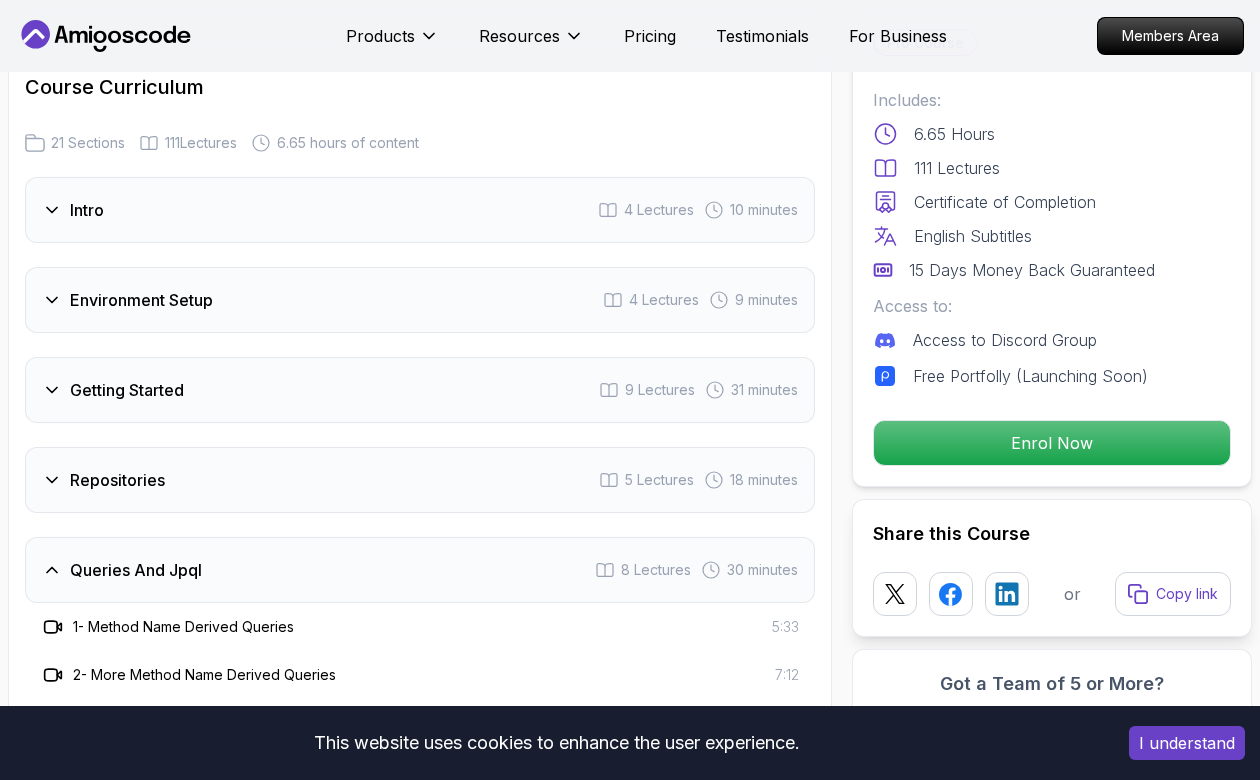 click on "Intro 4   Lectures     10 minutes" at bounding box center [420, 210] 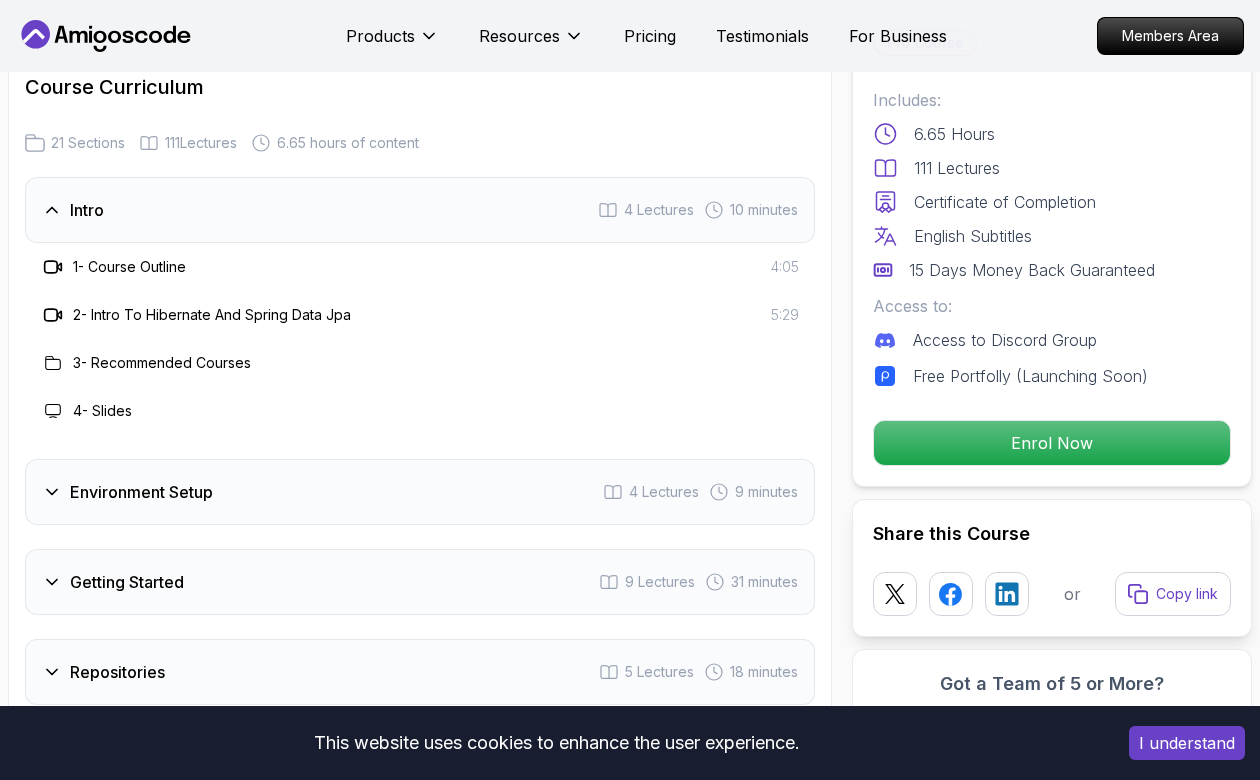 click on "Intro 4   Lectures     10 minutes" at bounding box center [420, 210] 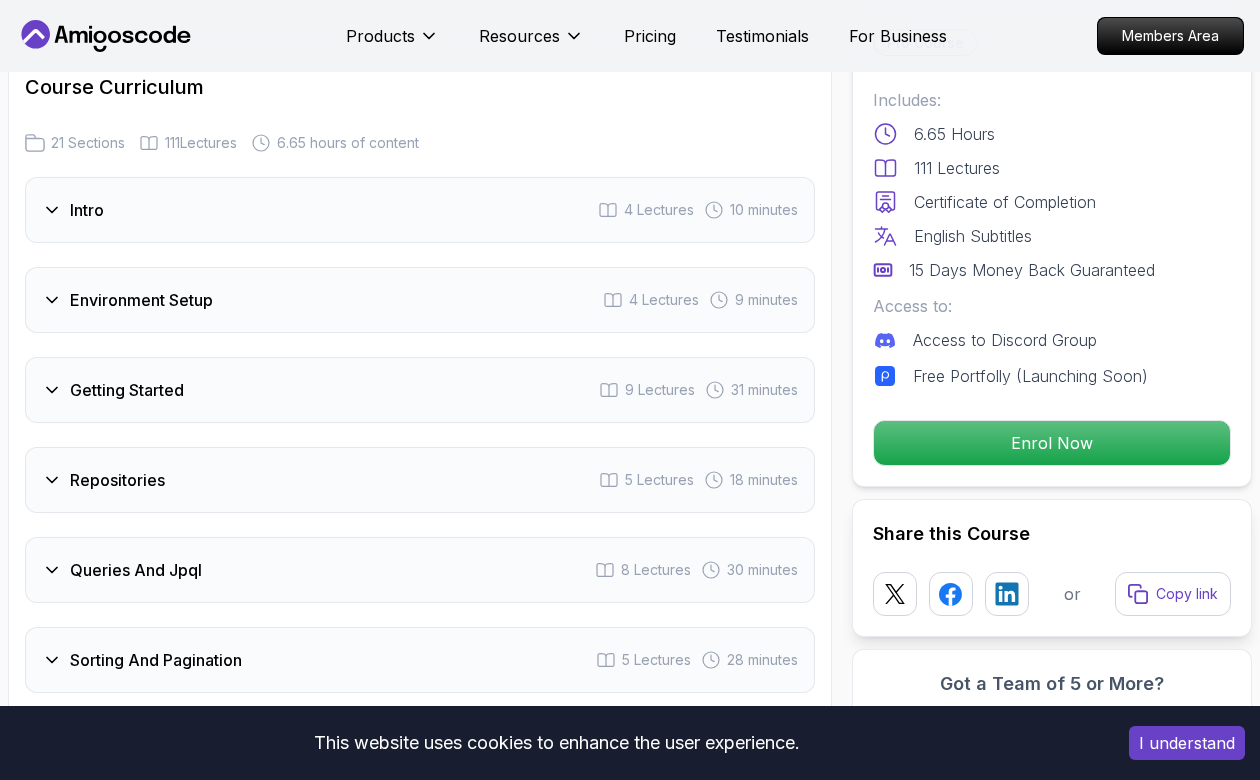 click on "Getting Started 9   Lectures     31 minutes" at bounding box center (420, 390) 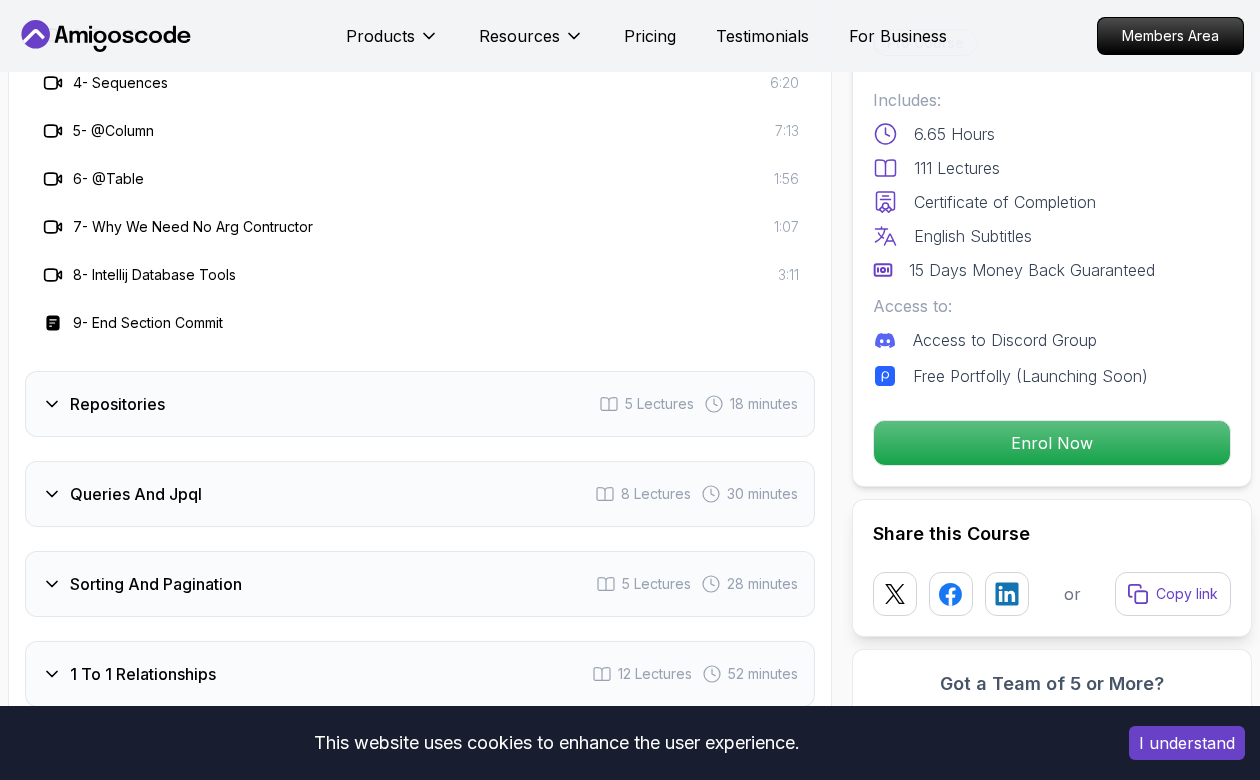 scroll, scrollTop: 3093, scrollLeft: 0, axis: vertical 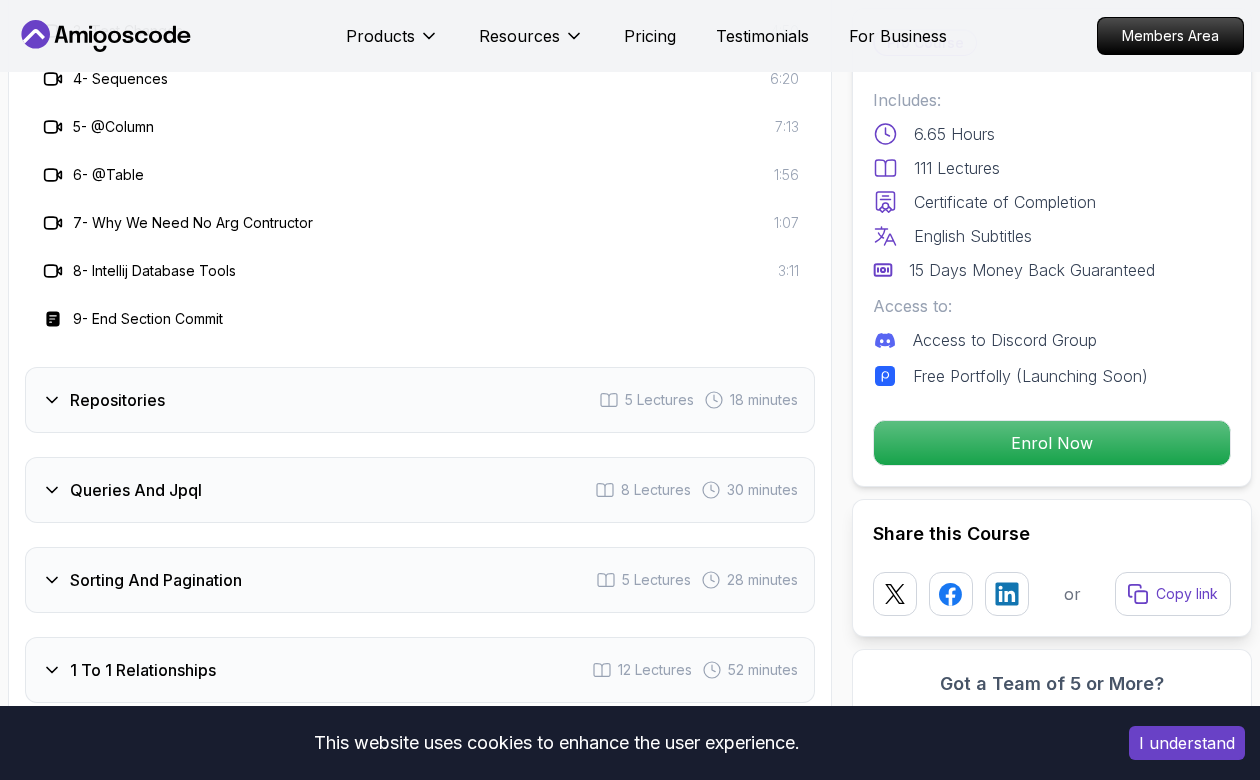 click on "Repositories 5   Lectures     18 minutes" at bounding box center [420, 400] 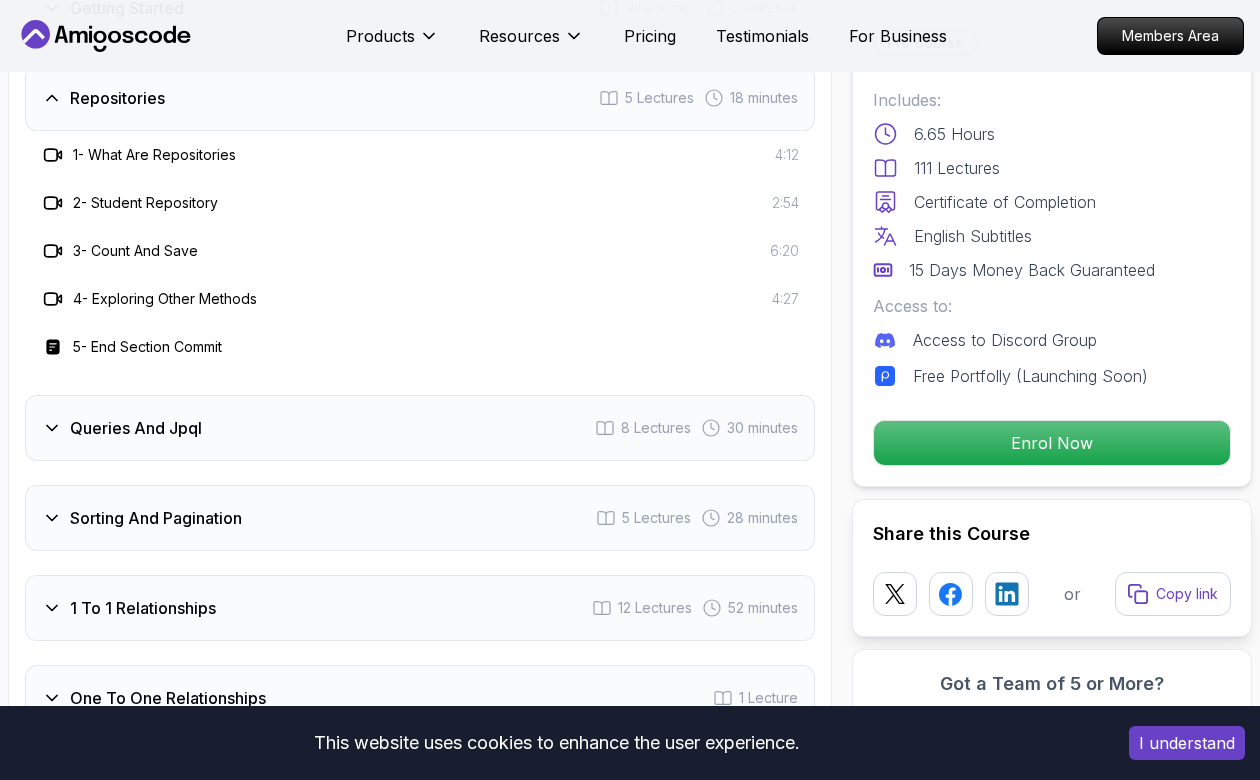 scroll, scrollTop: 3012, scrollLeft: 0, axis: vertical 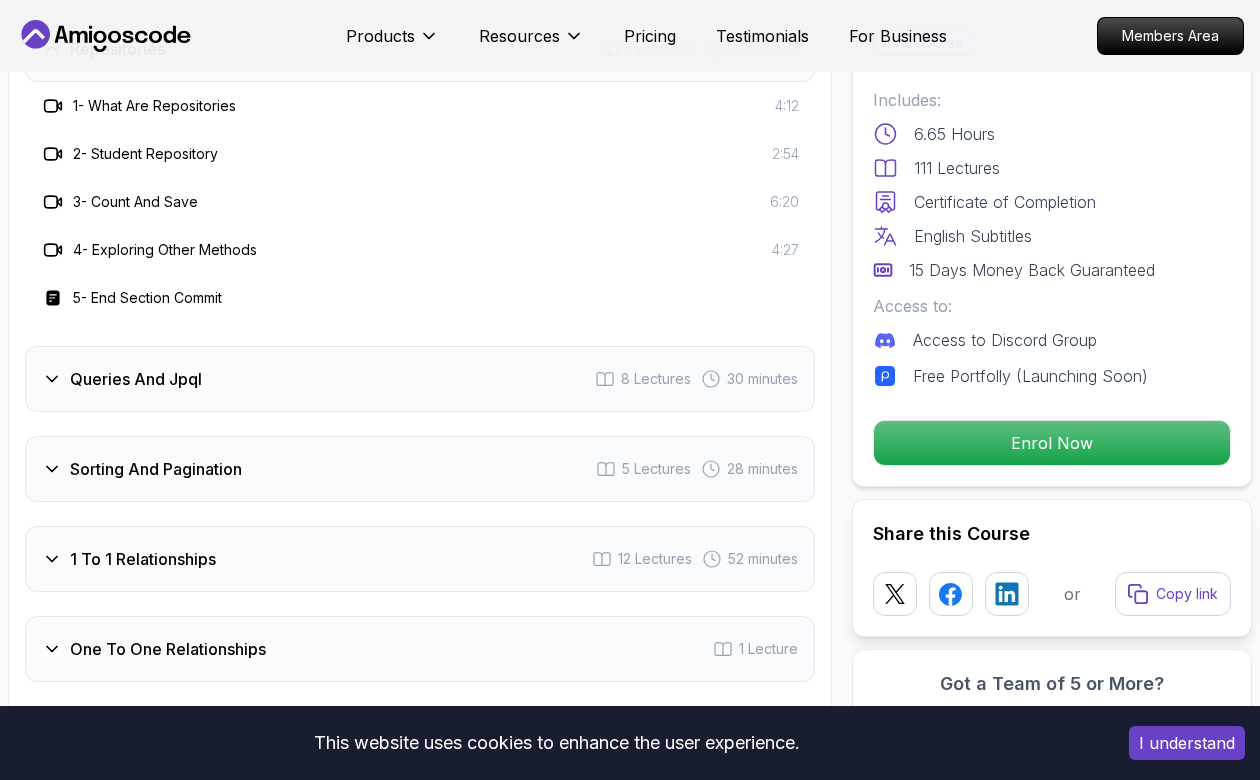 click on "Queries And Jpql 8   Lectures     30 minutes" at bounding box center (420, 379) 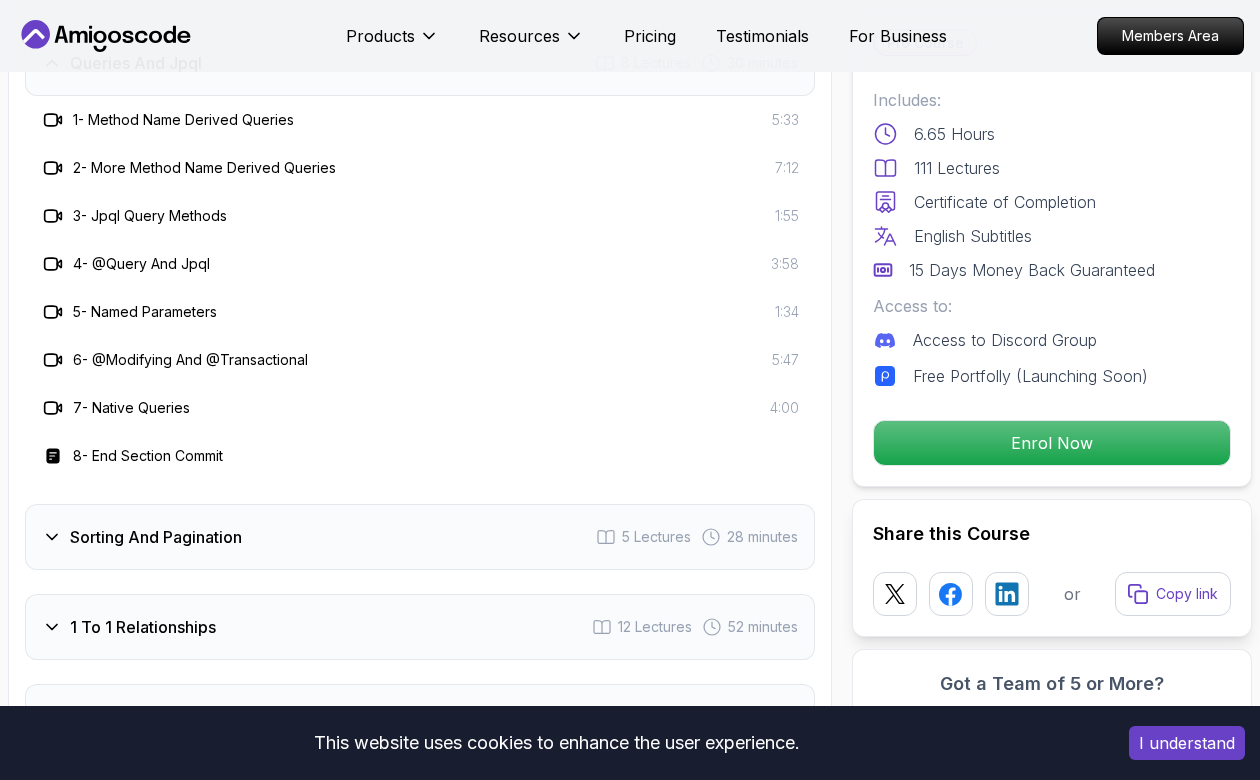 scroll, scrollTop: 3094, scrollLeft: 0, axis: vertical 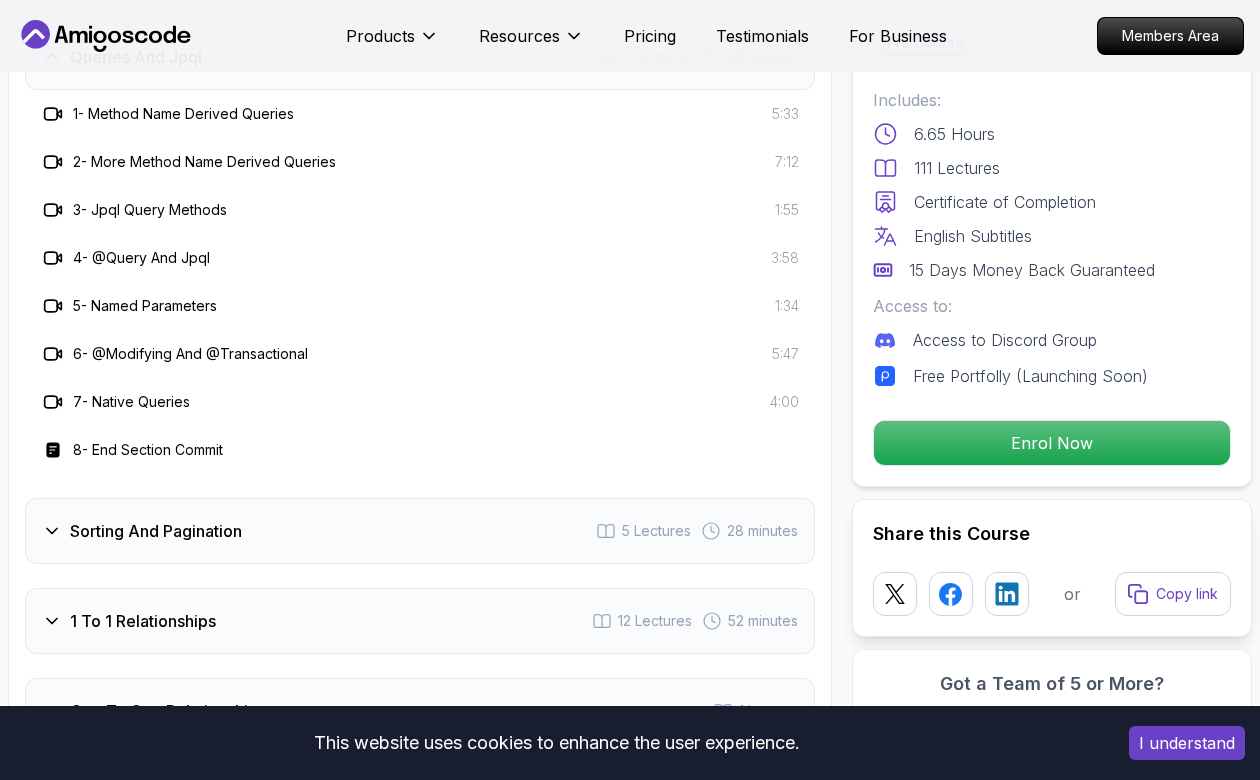 click on "Sorting And Pagination 5   Lectures     28 minutes" at bounding box center (420, 531) 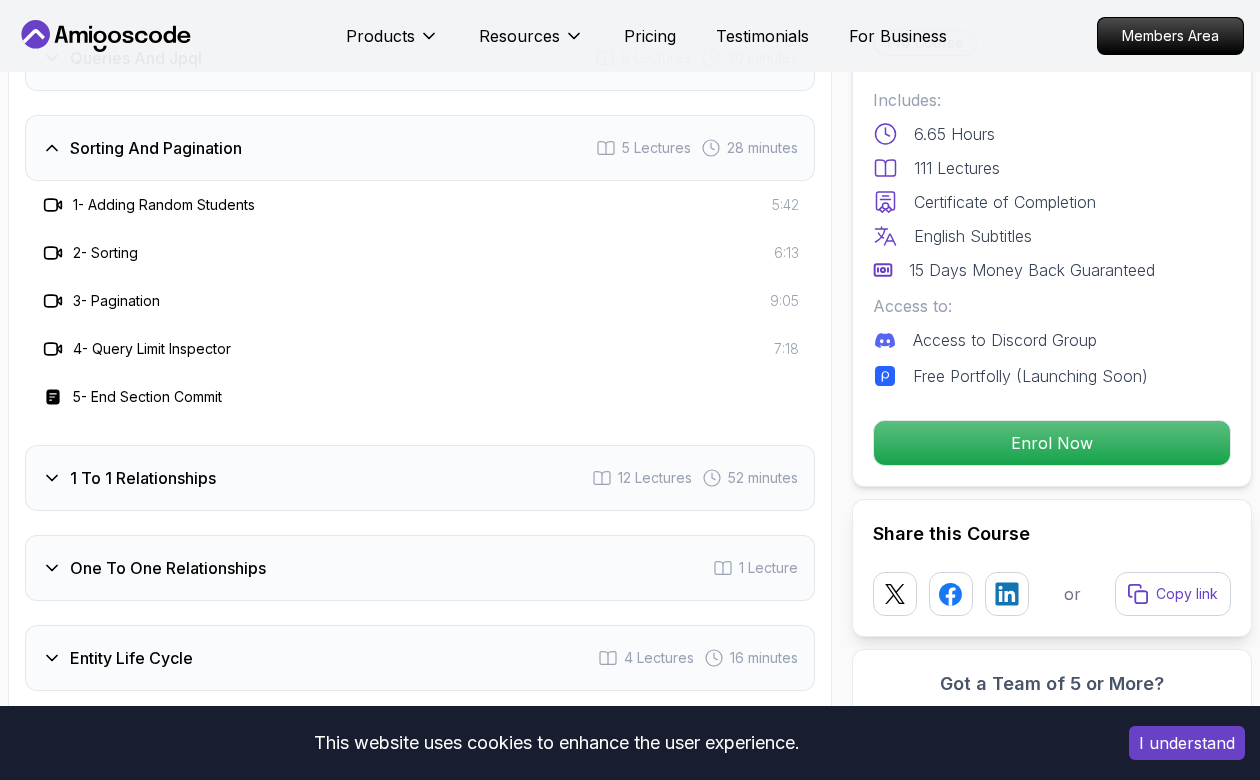 scroll, scrollTop: 3096, scrollLeft: 0, axis: vertical 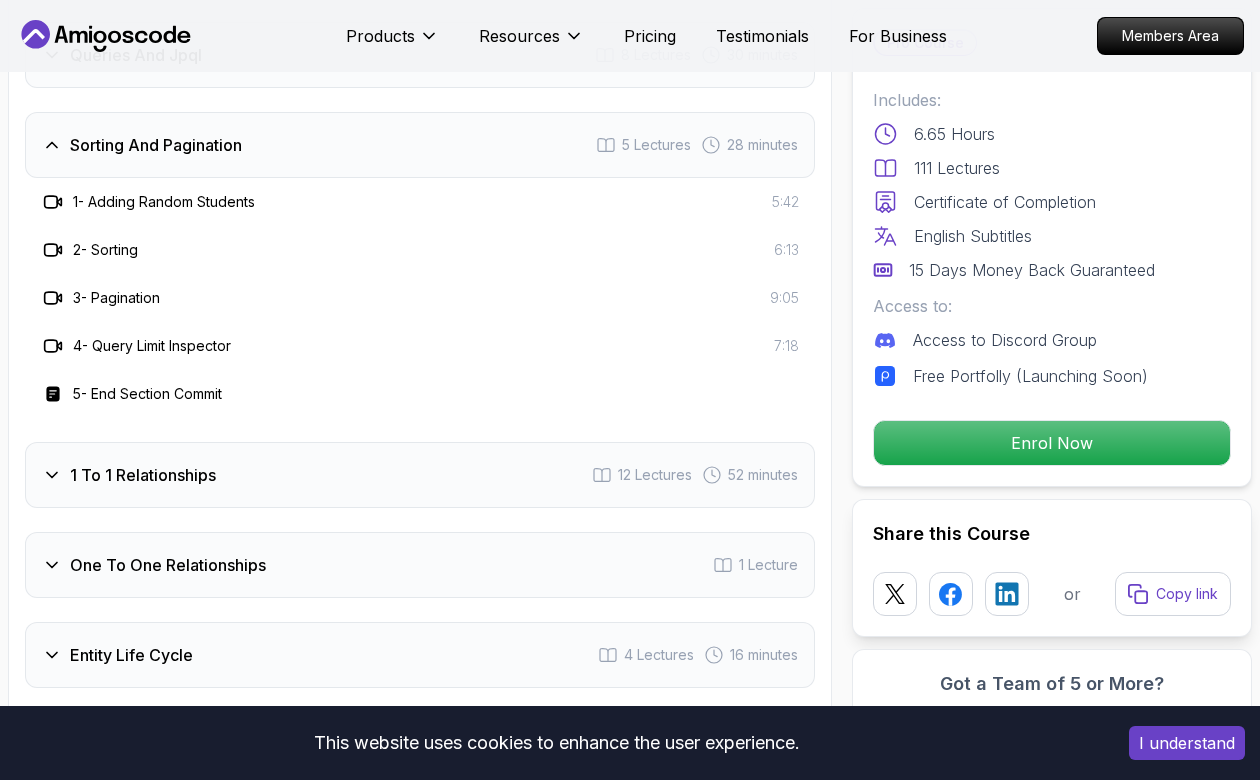 click on "1 To 1 Relationships 12   Lectures     52 minutes" at bounding box center (420, 475) 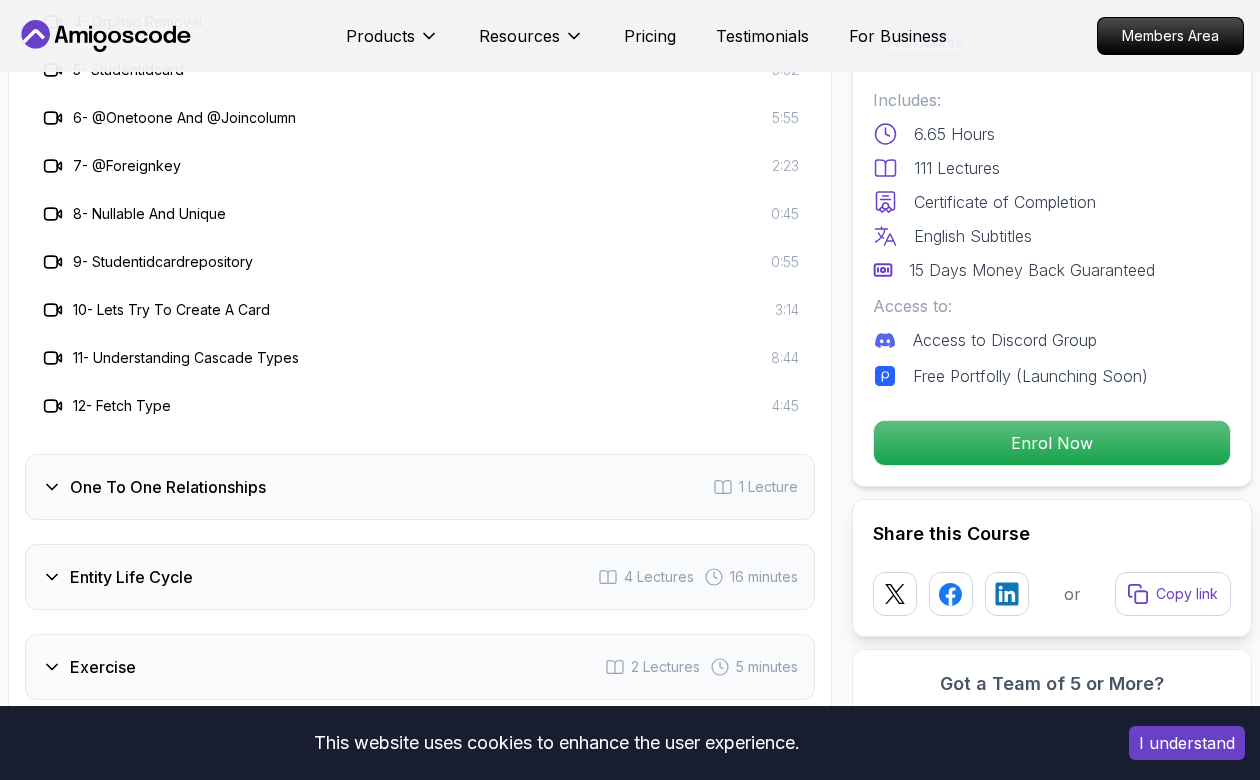 click on "One To One Relationships 1   Lecture" at bounding box center [420, 487] 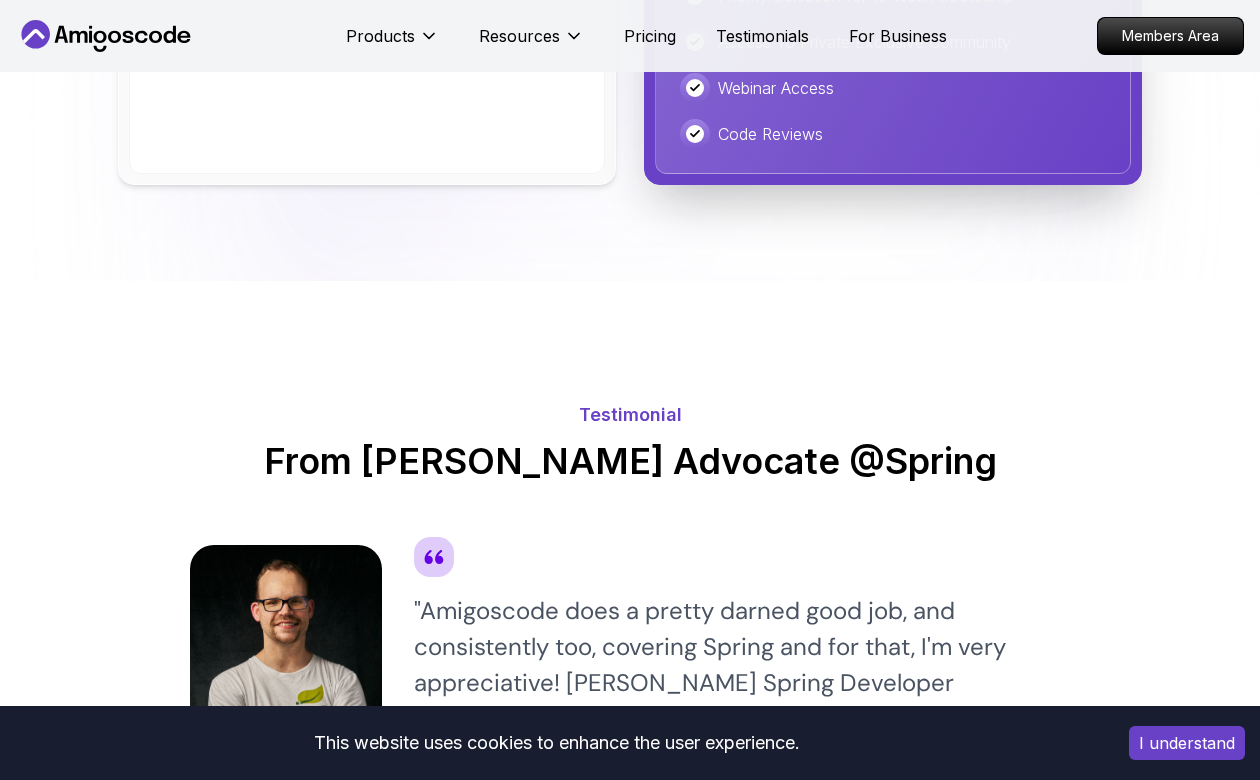 scroll, scrollTop: 5825, scrollLeft: 0, axis: vertical 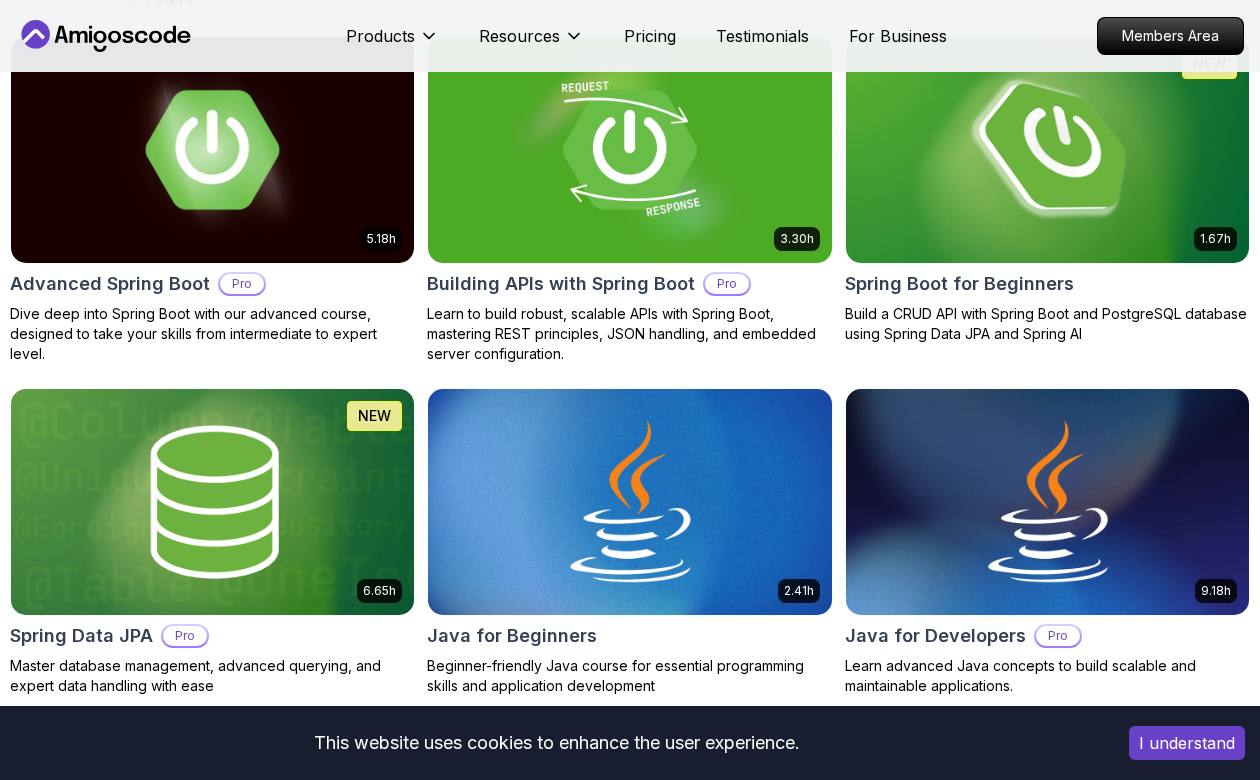 click at bounding box center (1048, 149) 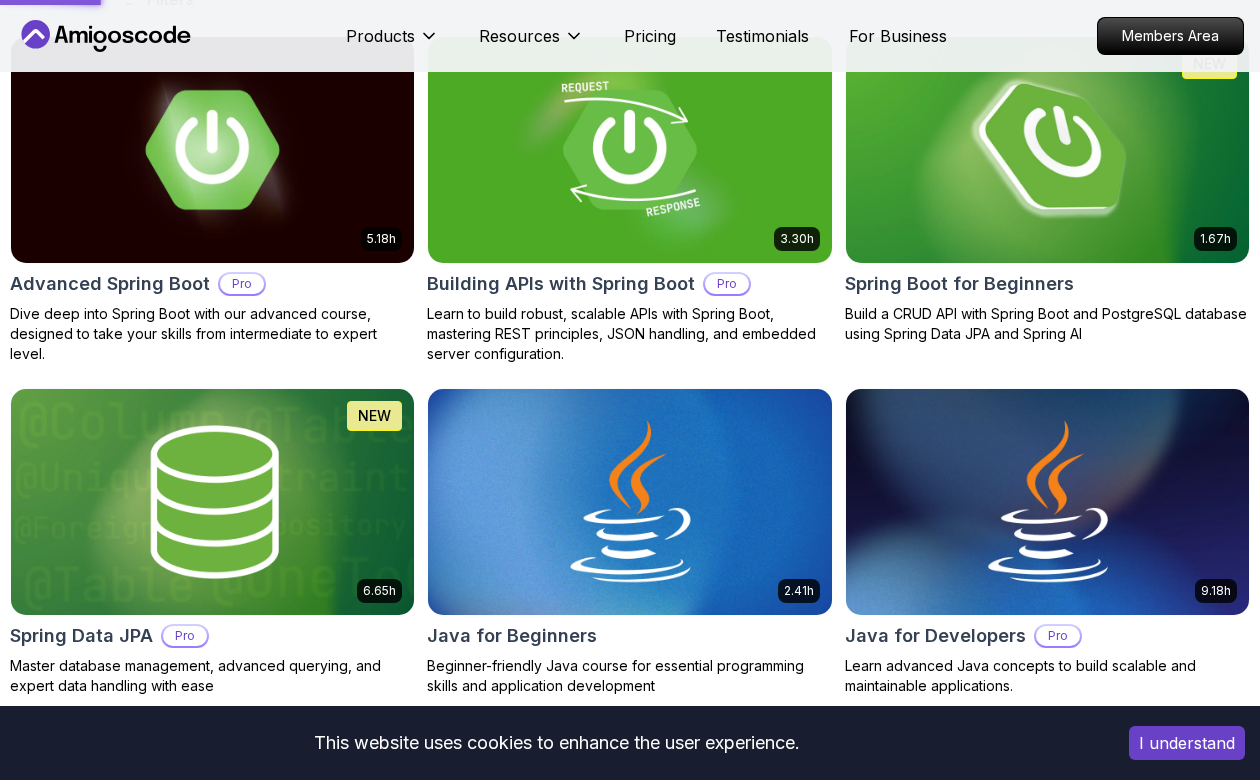 scroll, scrollTop: 0, scrollLeft: 0, axis: both 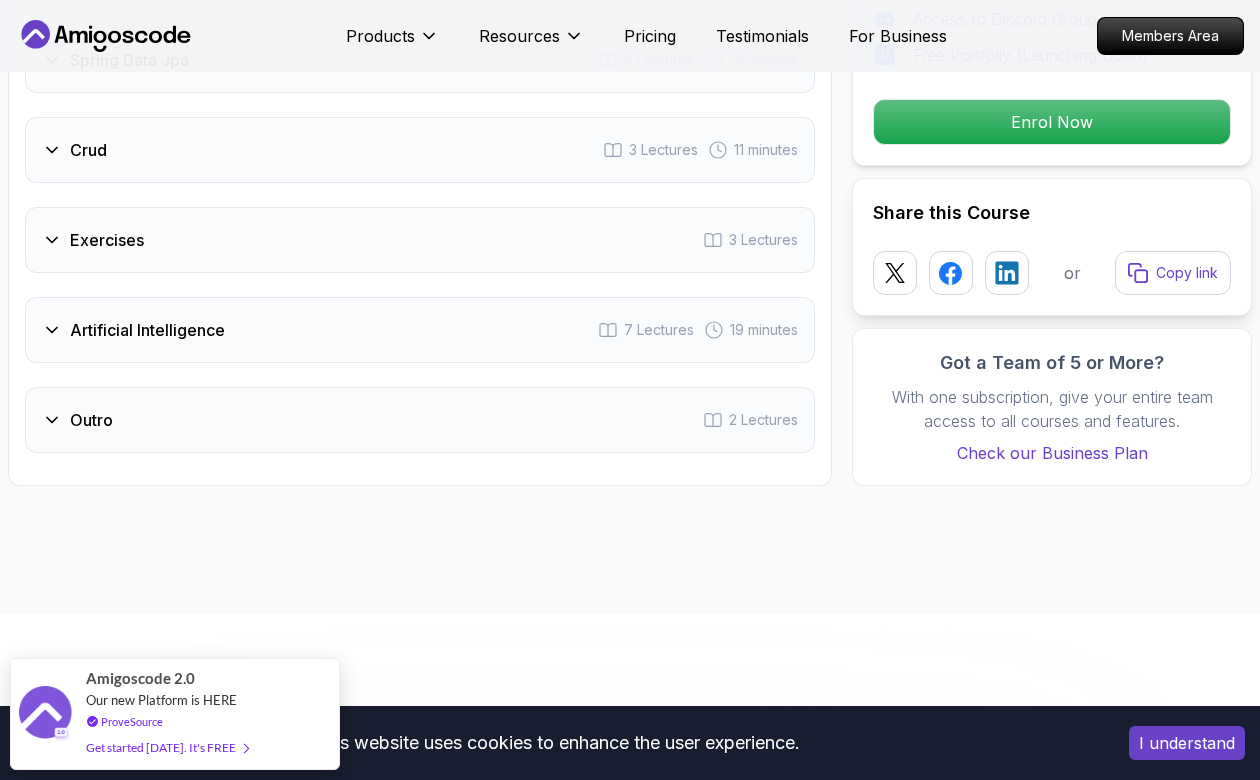 click on "Crud 3   Lectures     11 minutes" at bounding box center [420, 150] 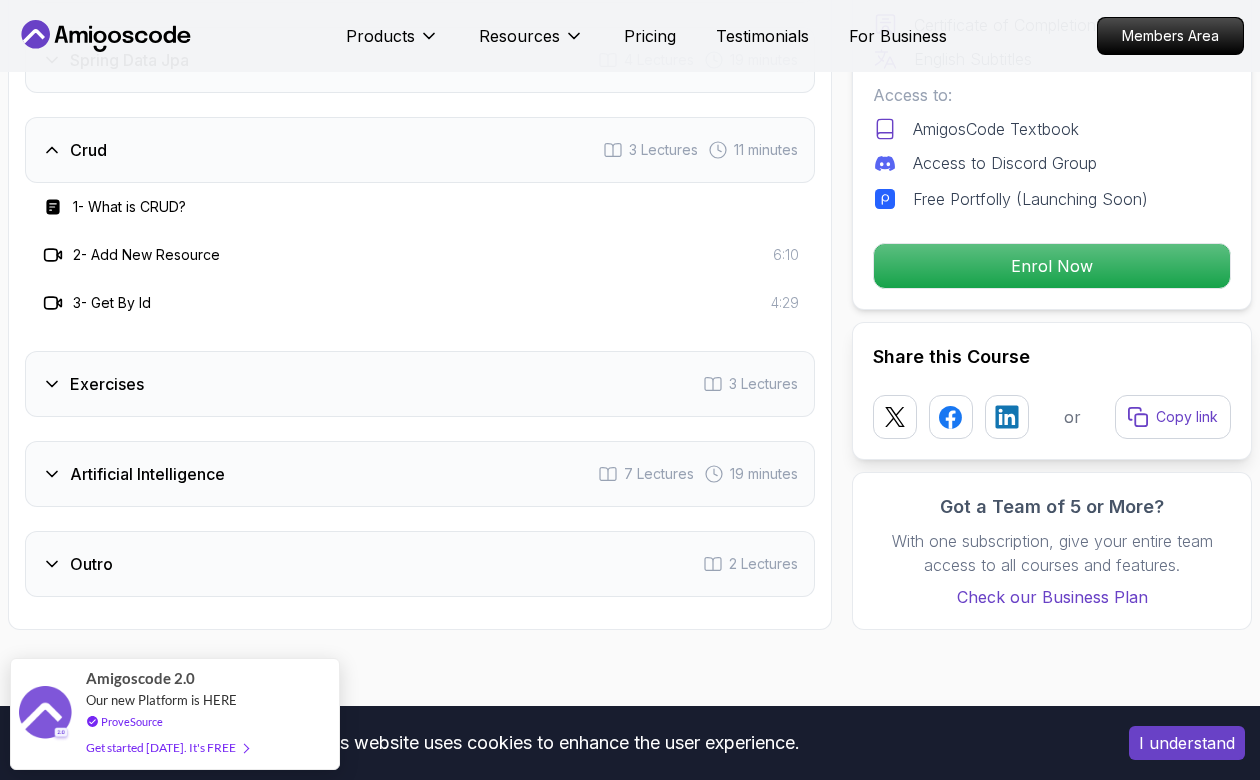 click on "Crud 3   Lectures     11 minutes" at bounding box center [420, 150] 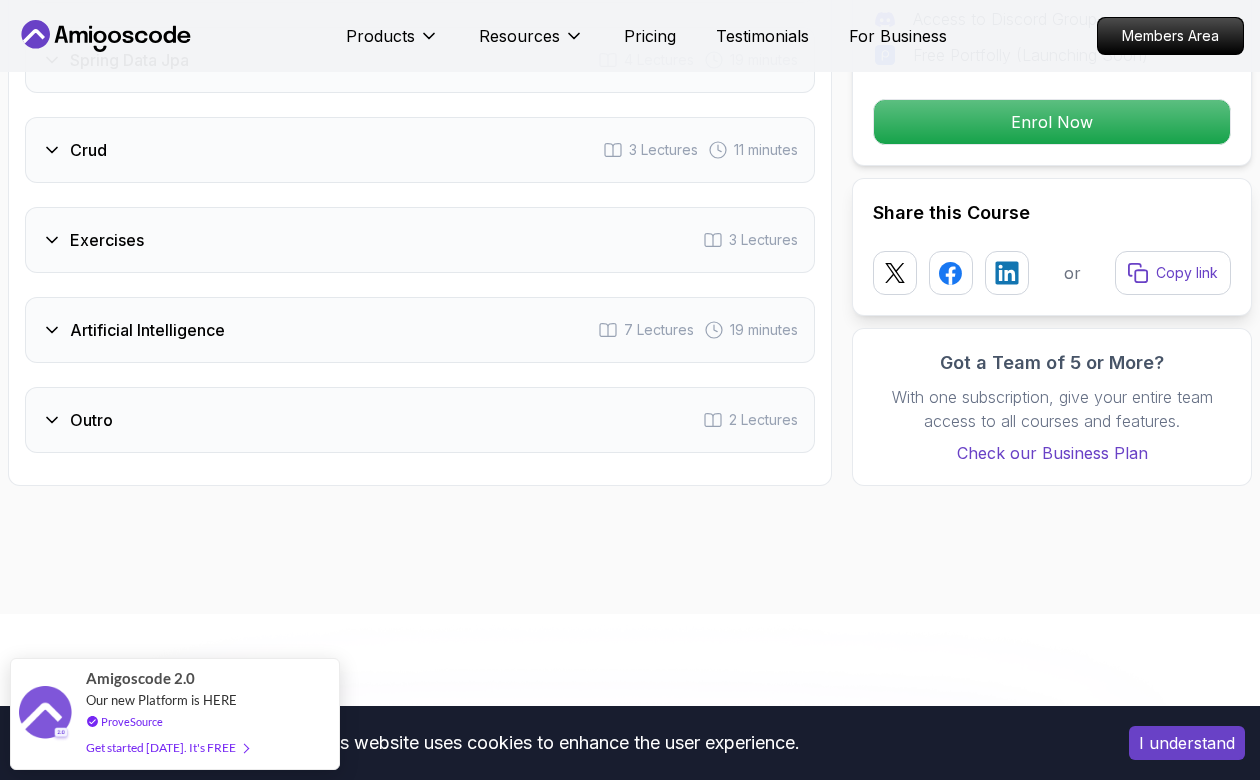 click on "Exercises 3   Lectures" at bounding box center [420, 240] 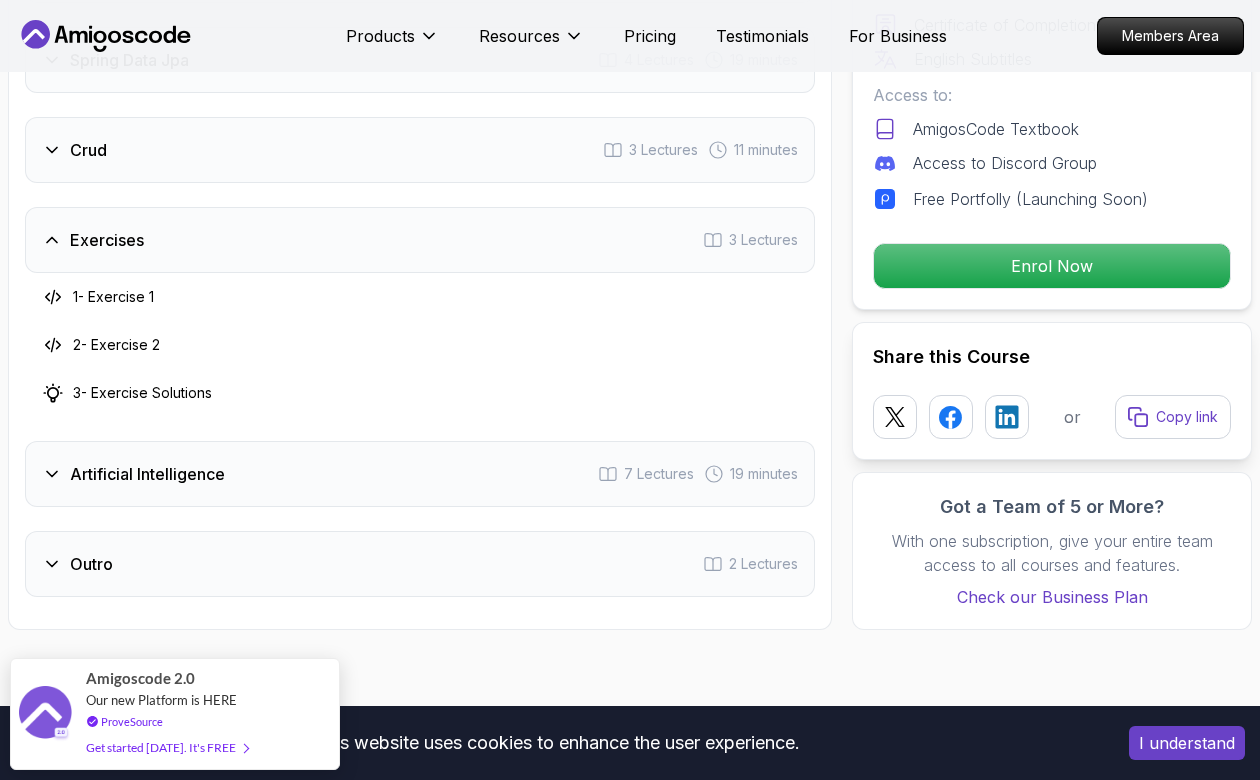 click on "Exercises 3   Lectures" at bounding box center (420, 240) 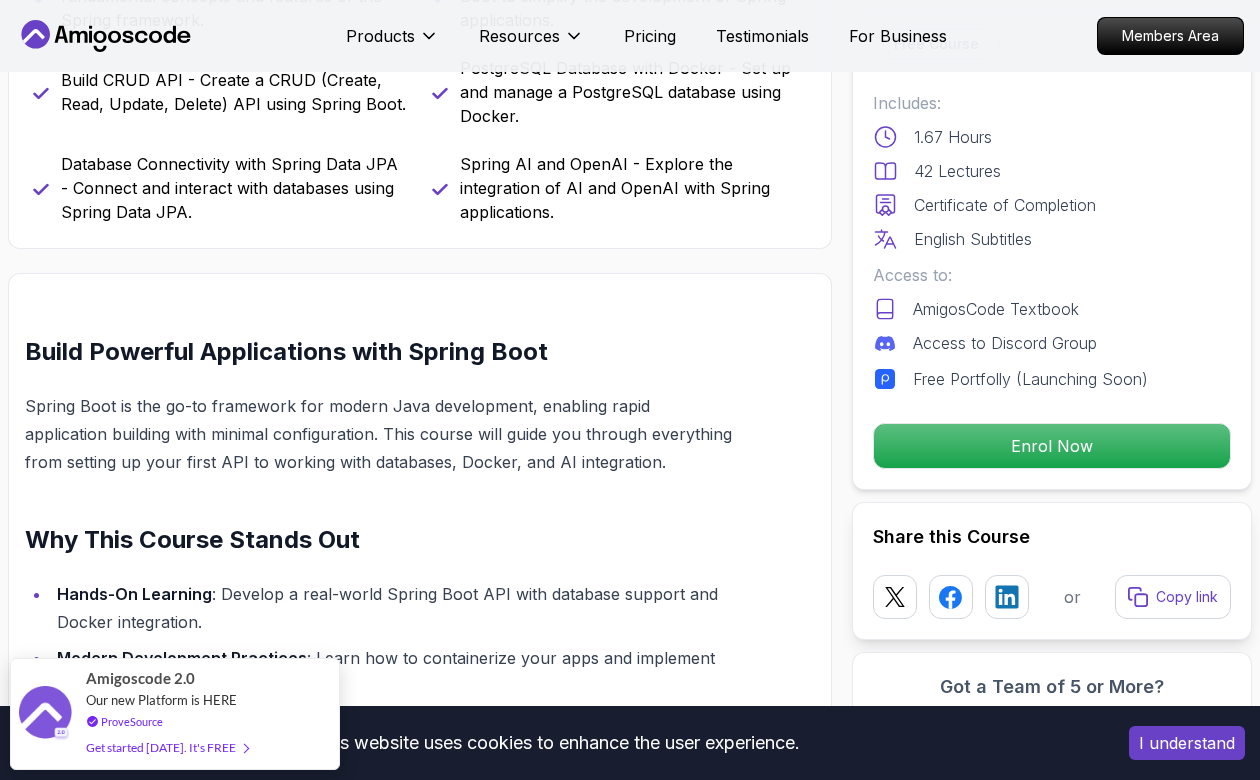 scroll, scrollTop: 961, scrollLeft: 0, axis: vertical 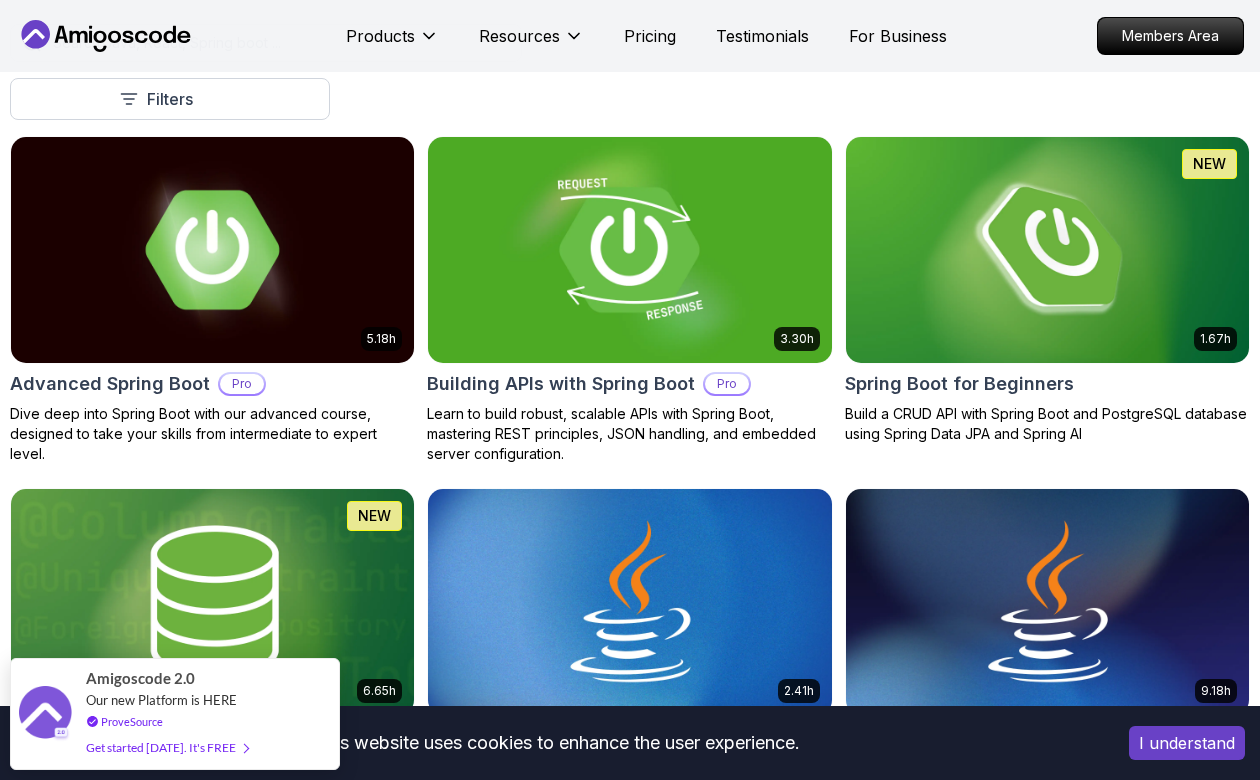 click at bounding box center (629, 249) 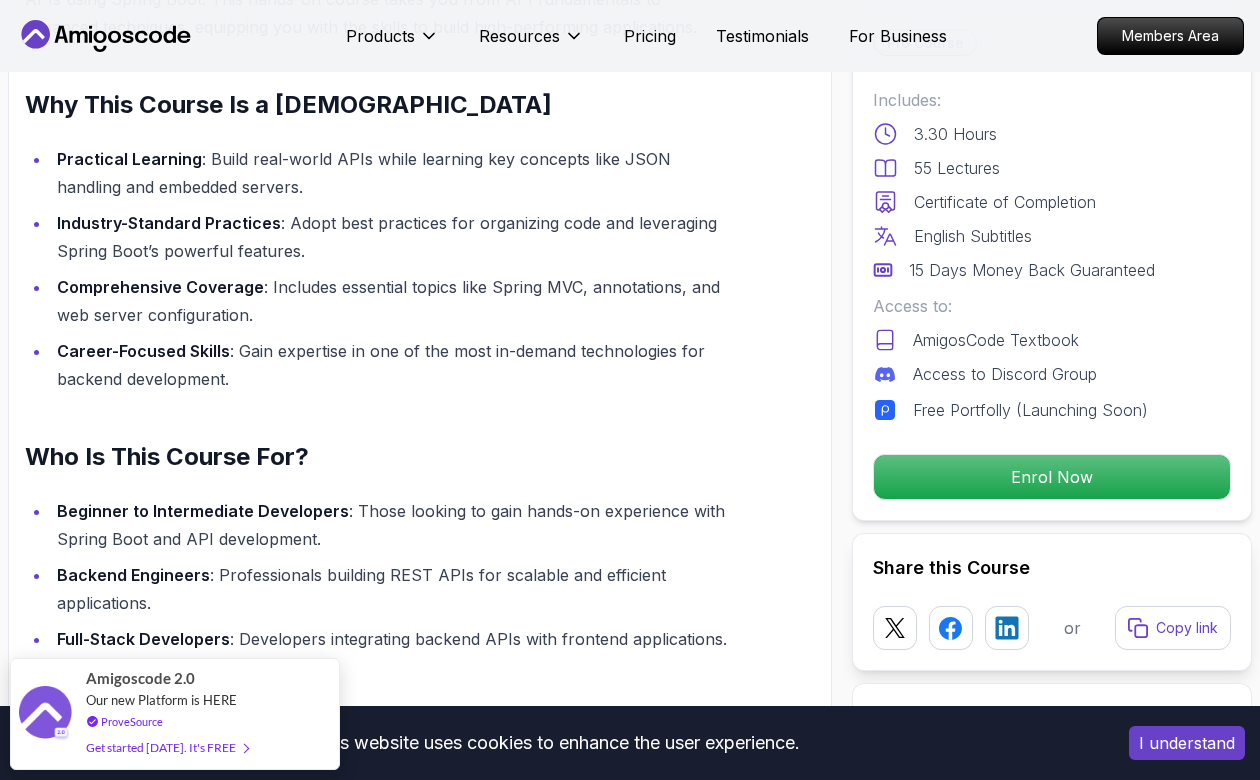 scroll, scrollTop: 1360, scrollLeft: 0, axis: vertical 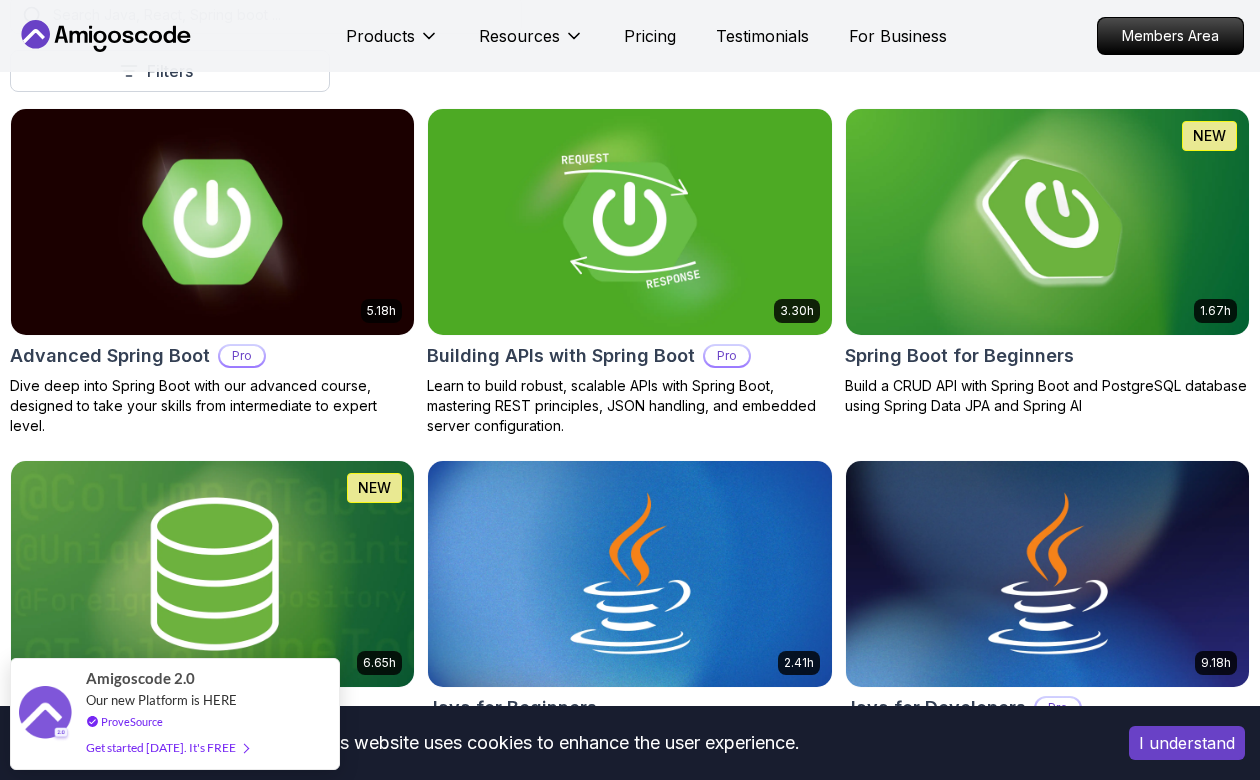 click at bounding box center (212, 221) 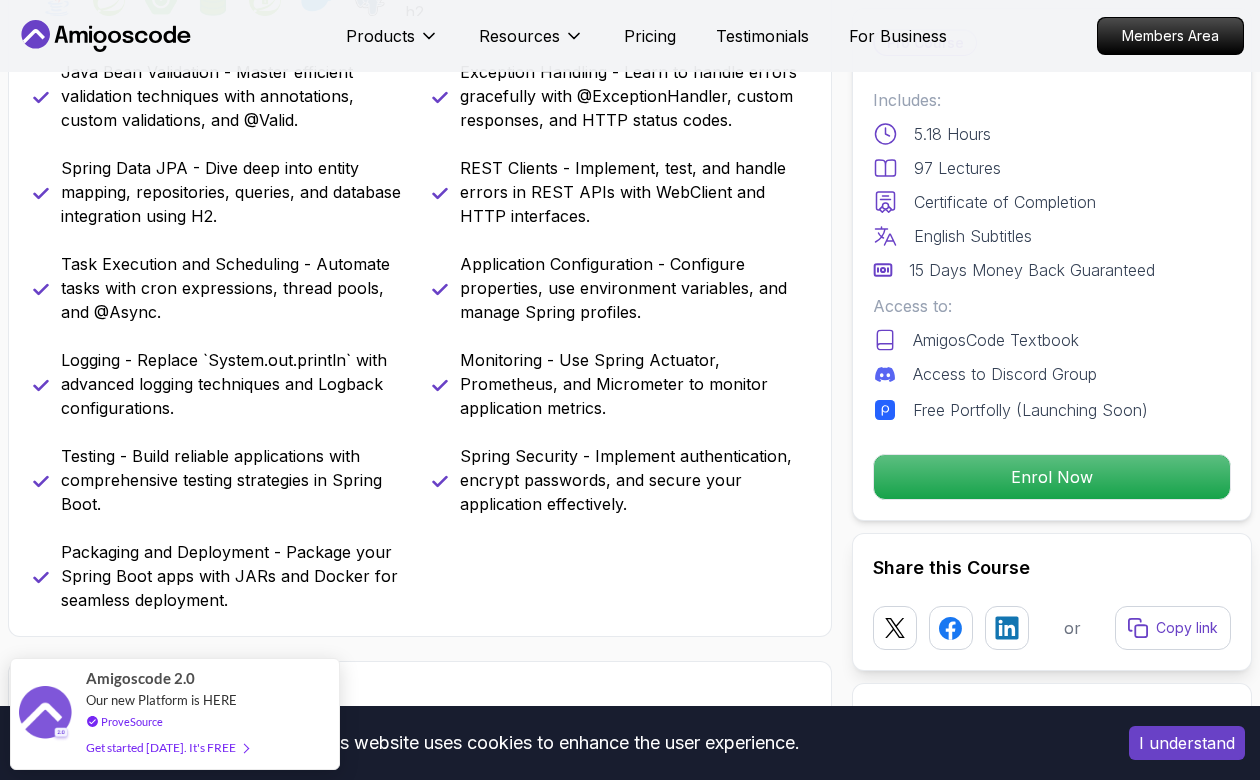 scroll, scrollTop: 780, scrollLeft: 0, axis: vertical 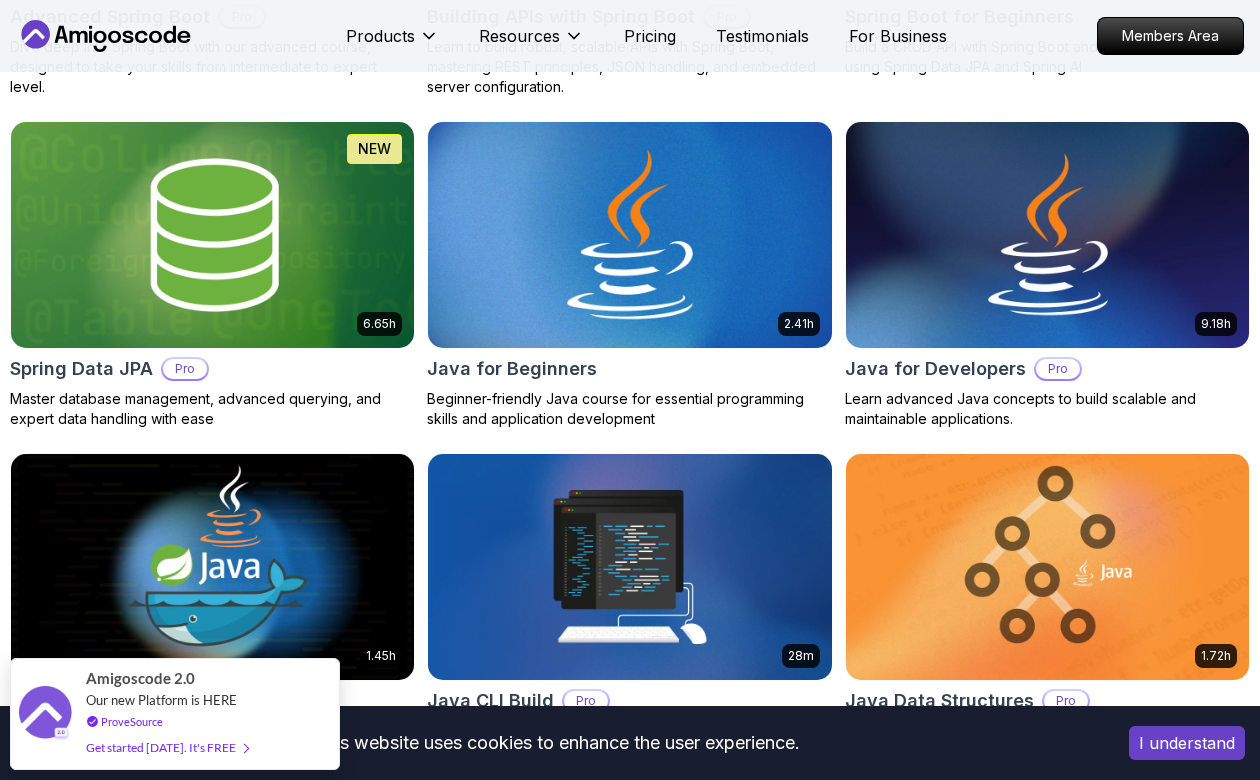 click at bounding box center (629, 234) 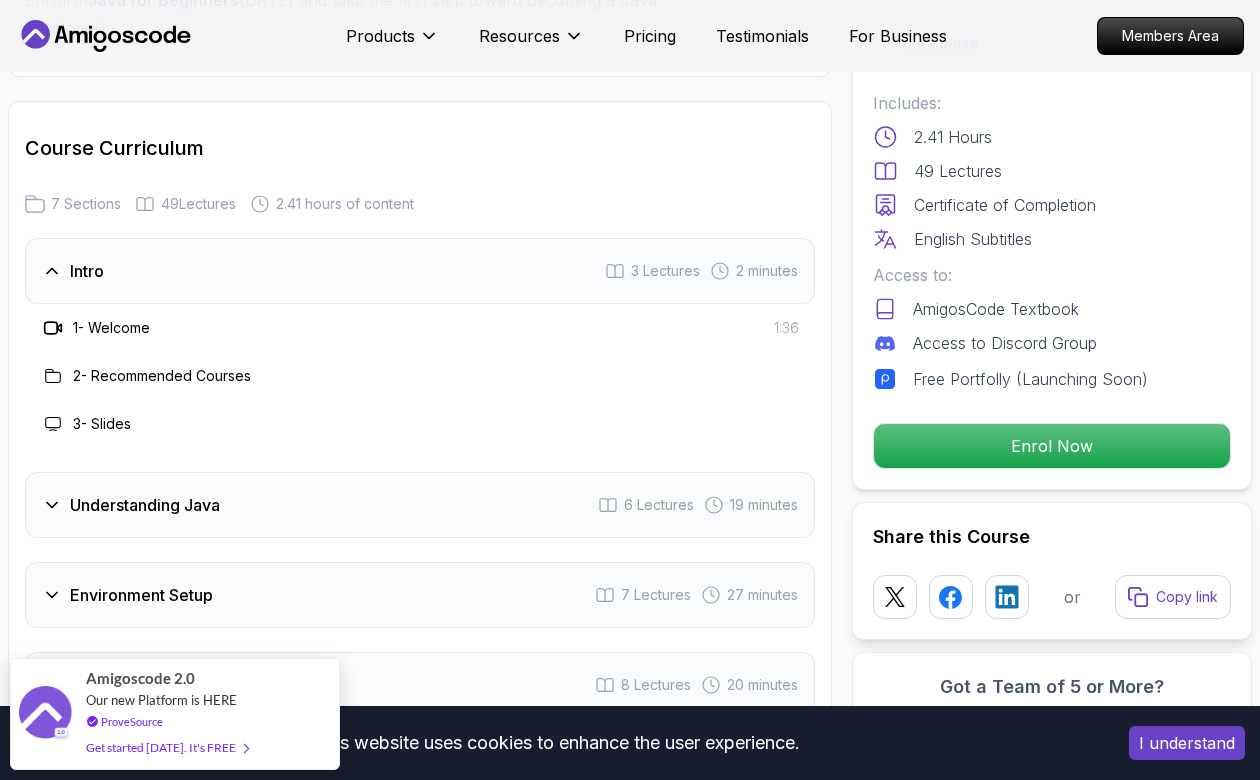scroll, scrollTop: 2907, scrollLeft: 0, axis: vertical 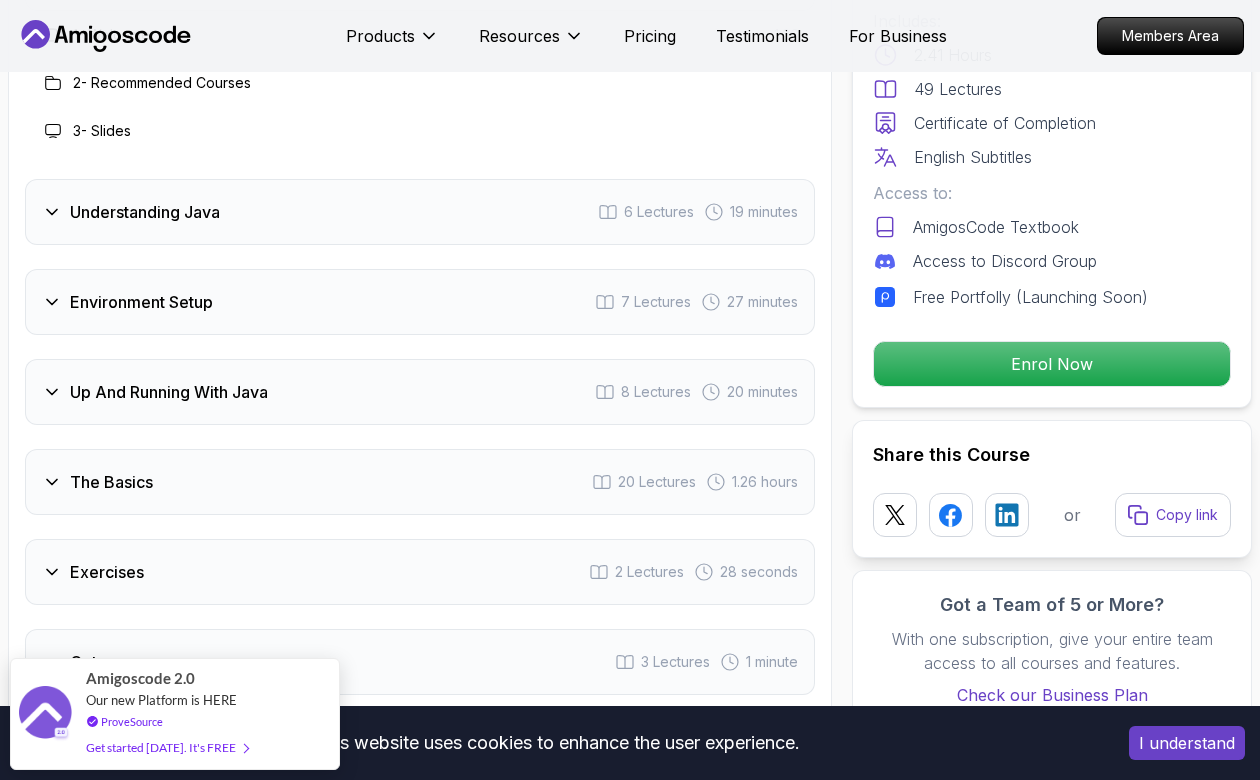 click on "The Basics 20   Lectures     1.26 hours" at bounding box center [420, 482] 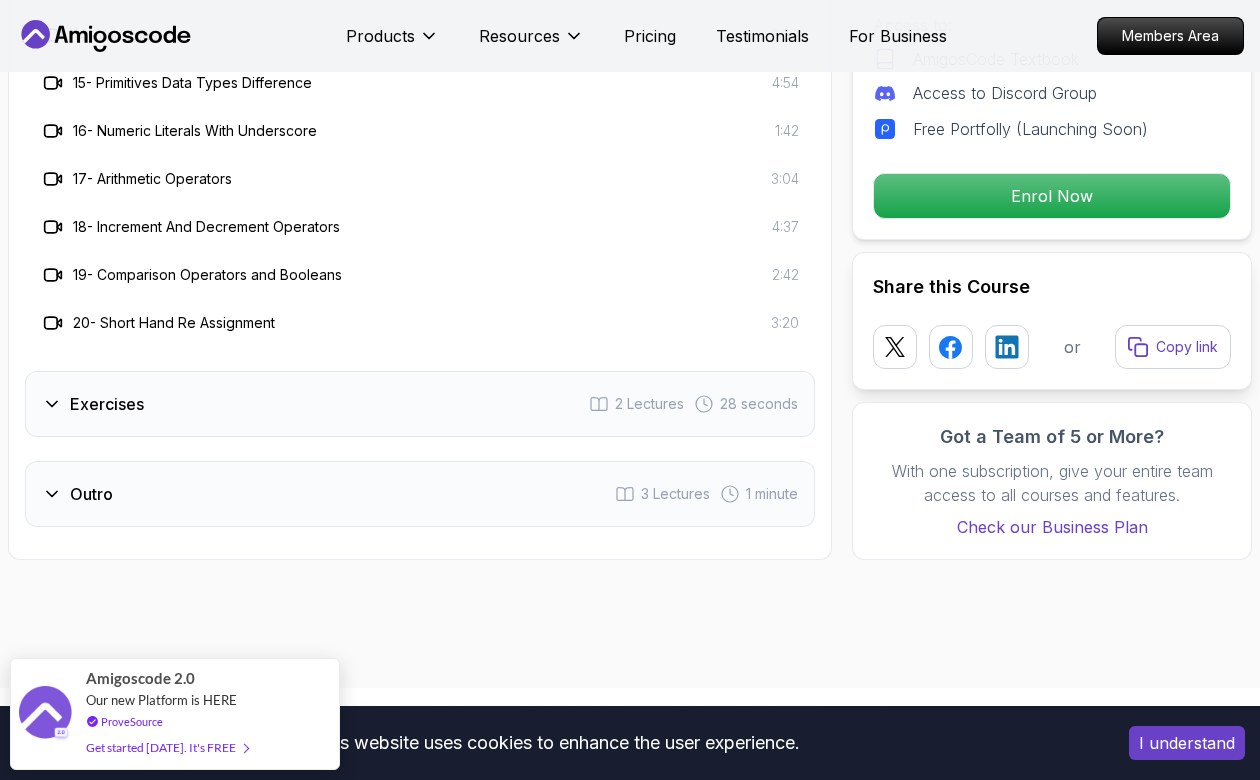 scroll, scrollTop: 4212, scrollLeft: 0, axis: vertical 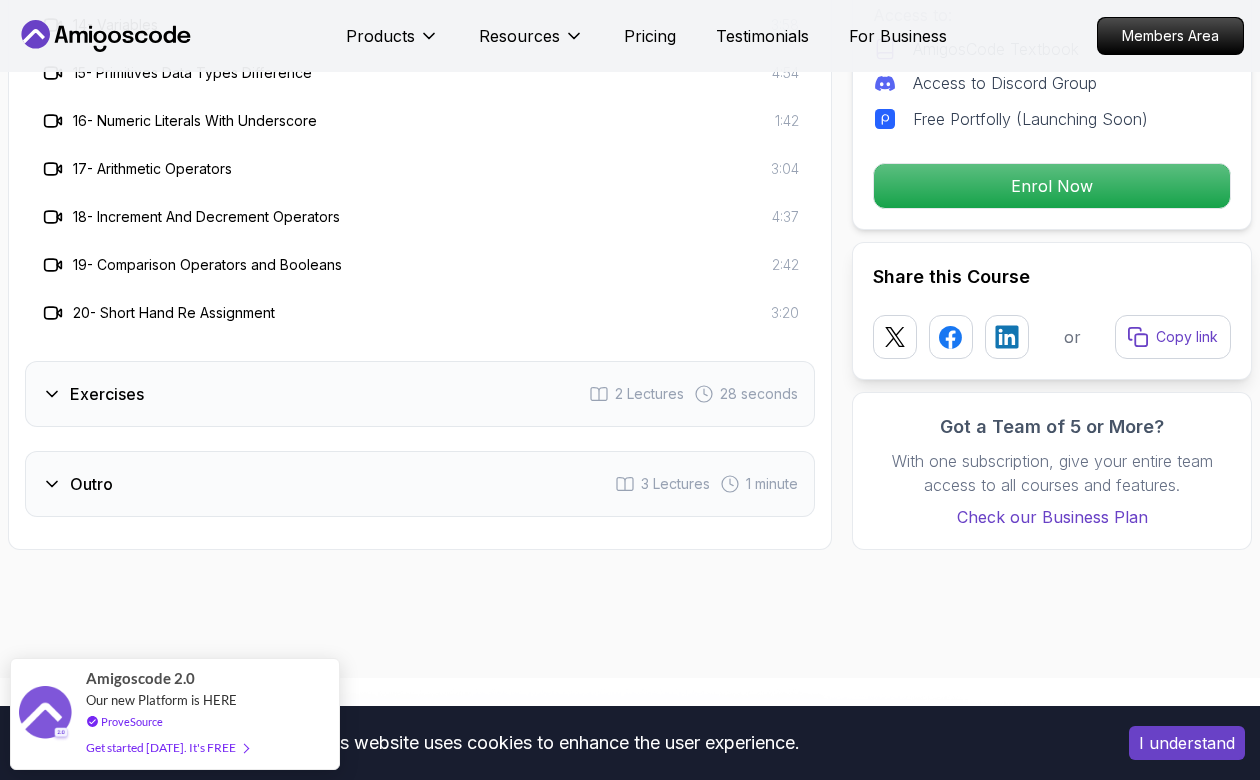 click on "20  -   Short Hand Re Assignment  3:20" at bounding box center (420, 313) 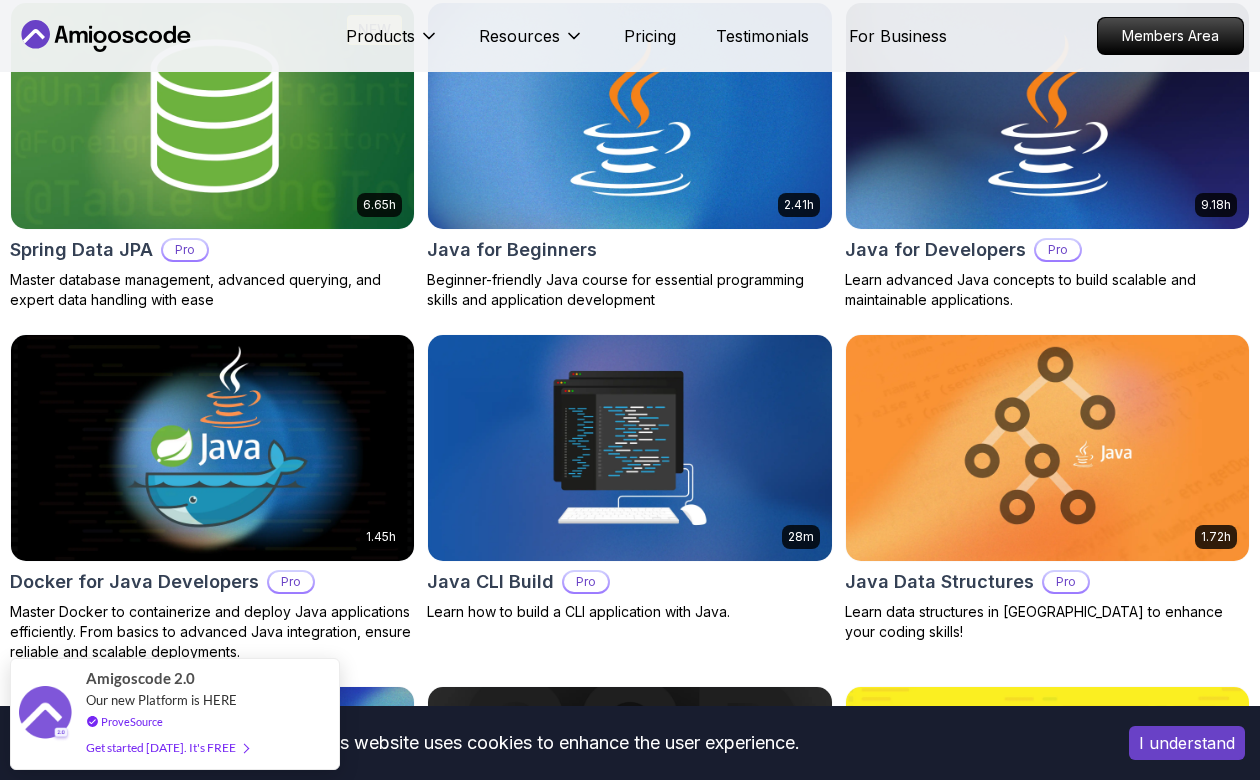 scroll, scrollTop: 1061, scrollLeft: 0, axis: vertical 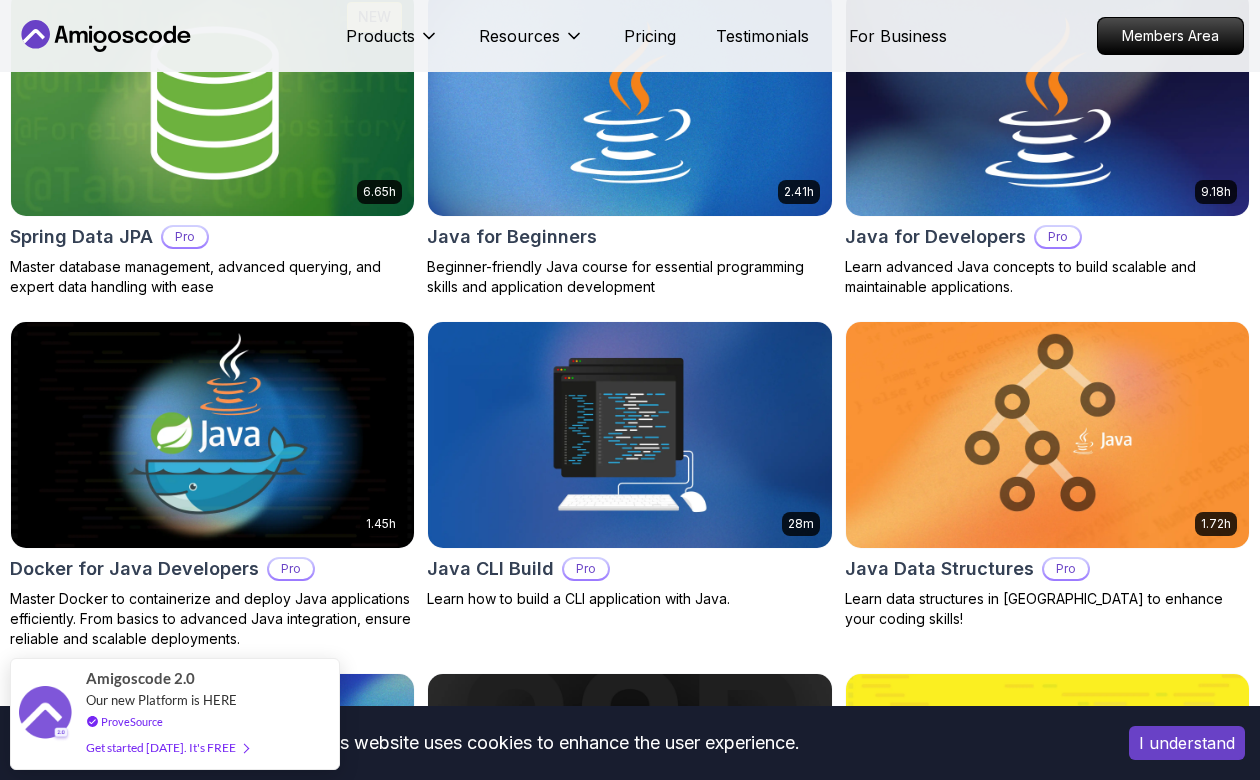 click at bounding box center (1048, 102) 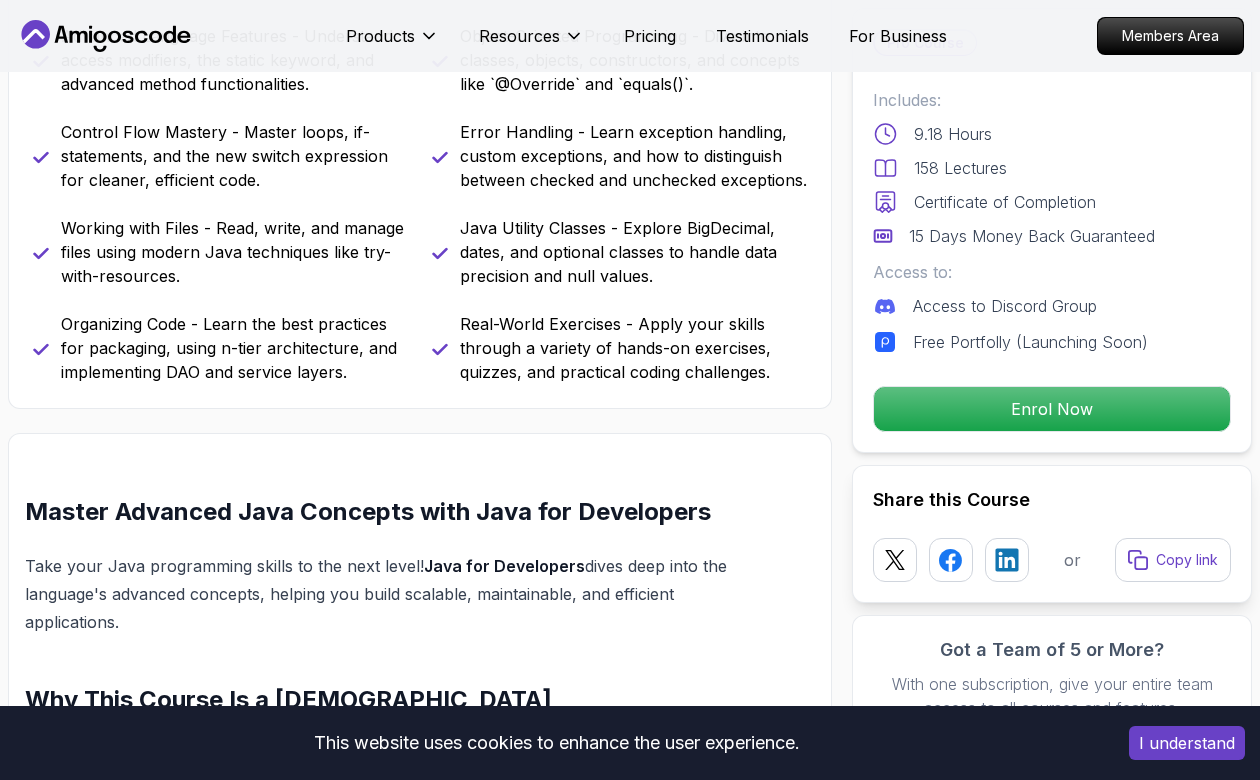 scroll, scrollTop: 0, scrollLeft: 0, axis: both 